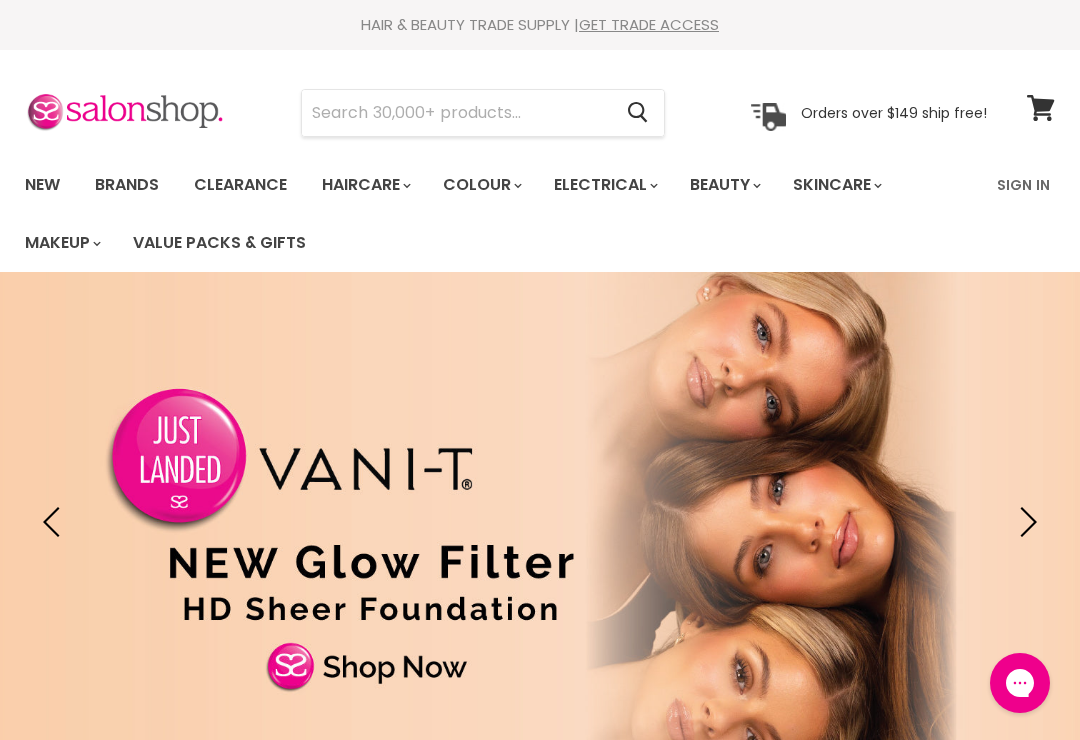 scroll, scrollTop: 0, scrollLeft: 0, axis: both 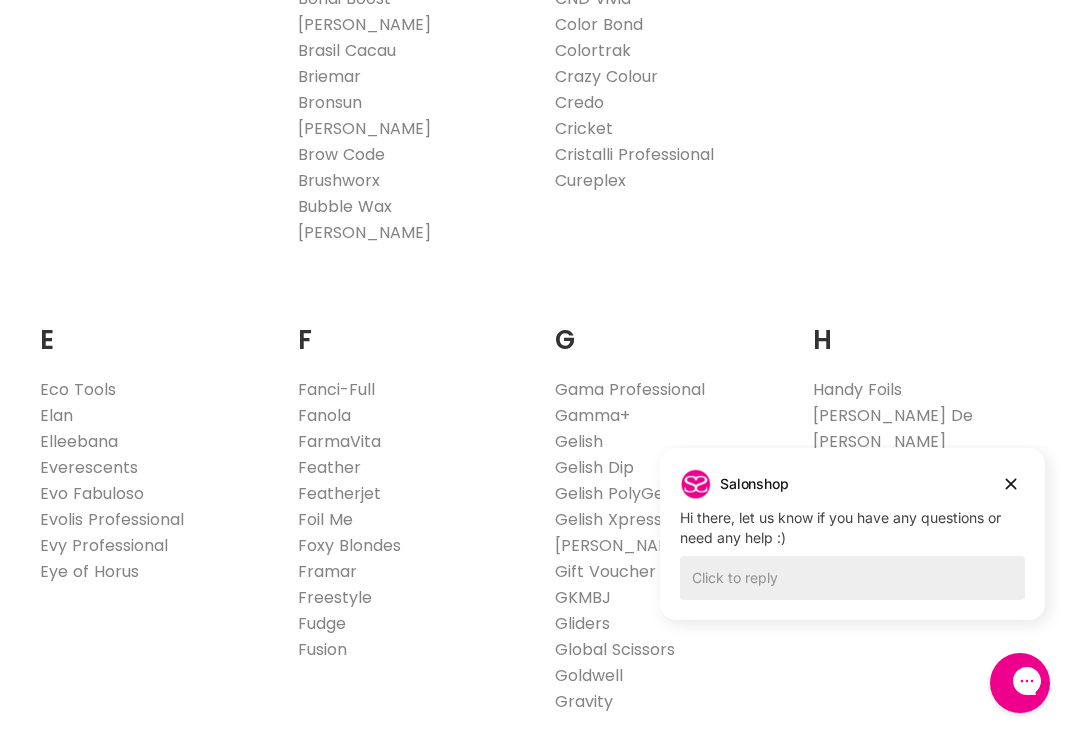 click on "Foil Me" at bounding box center (325, 519) 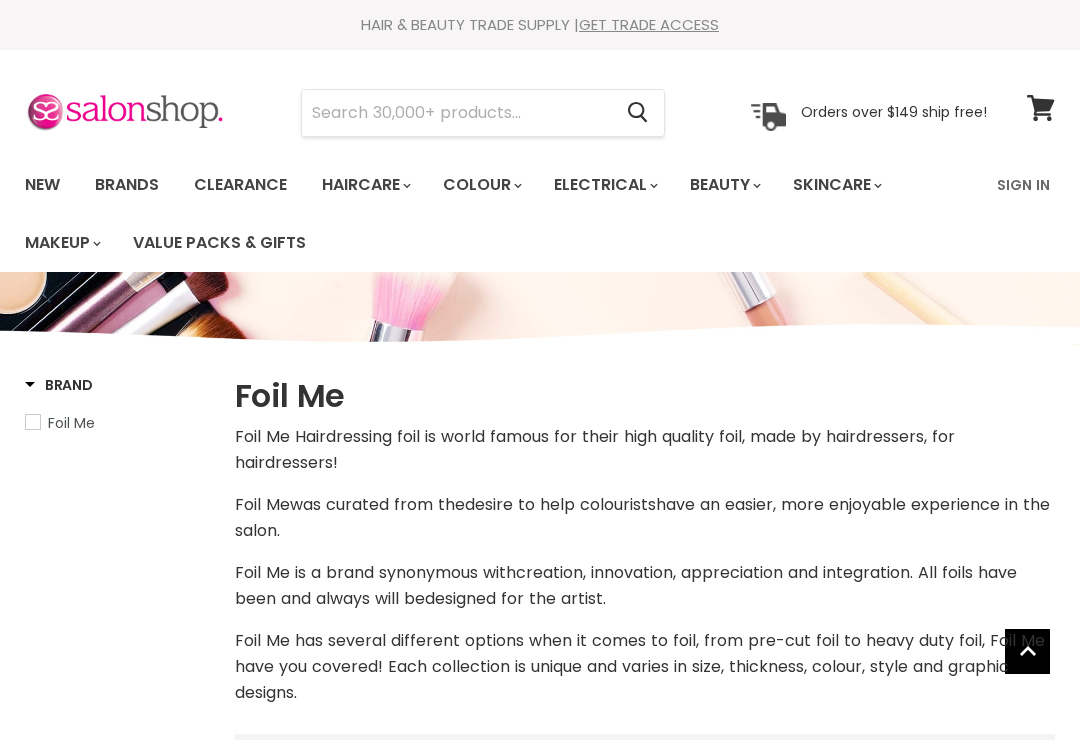 select on "manual" 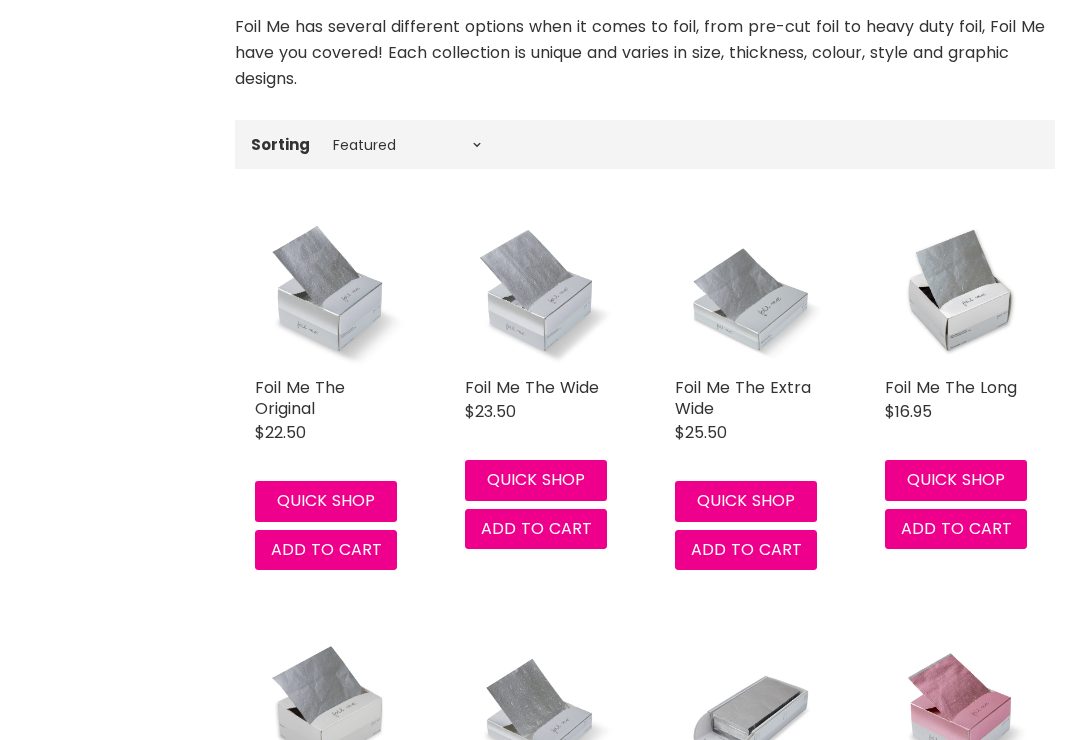 scroll, scrollTop: 627, scrollLeft: 0, axis: vertical 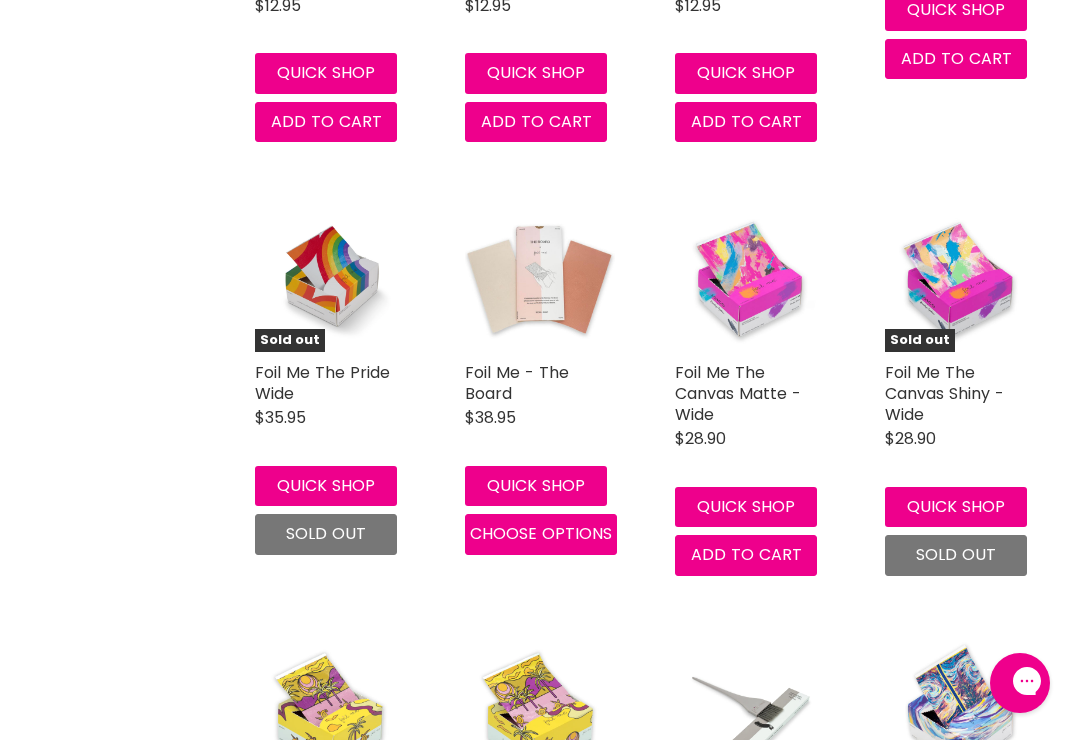 click on "Quick shop" at bounding box center [746, 507] 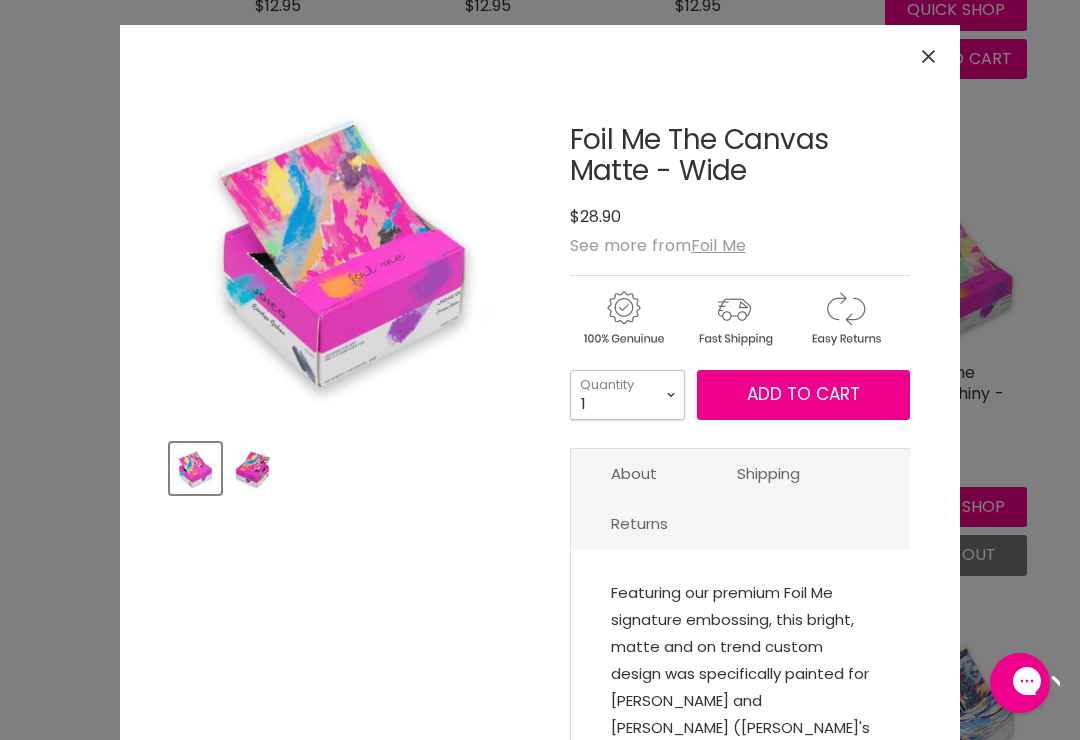 click on "1
2
3
4
5
6
7
8
9
10+" at bounding box center (627, 395) 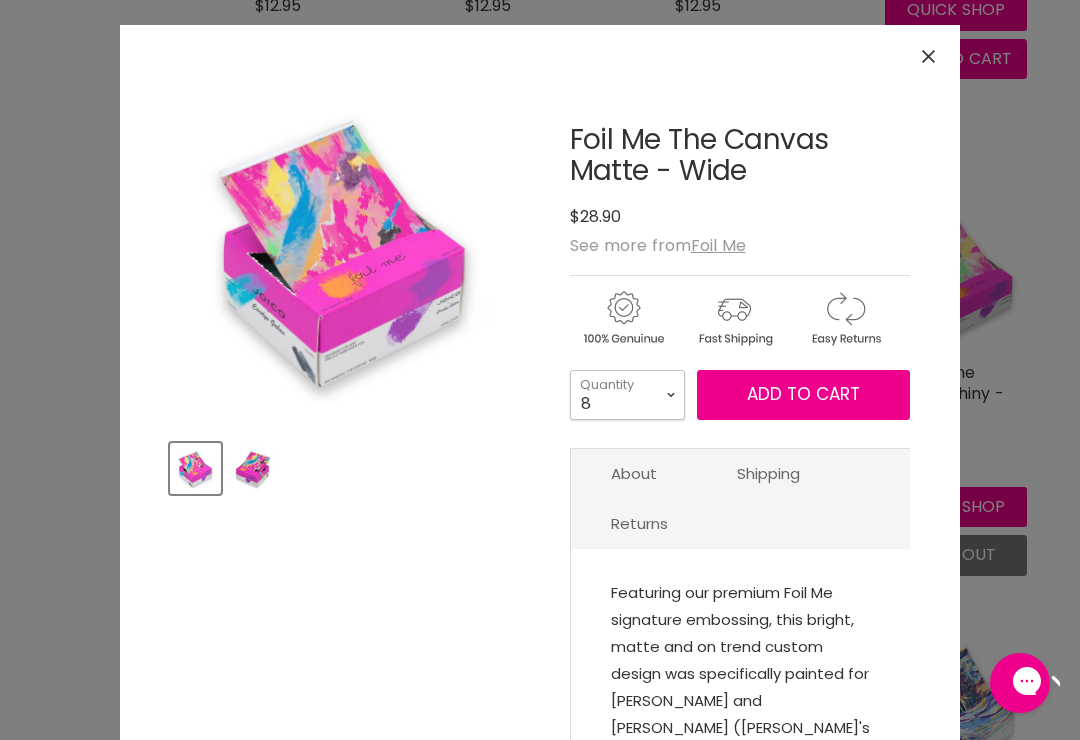 type on "8" 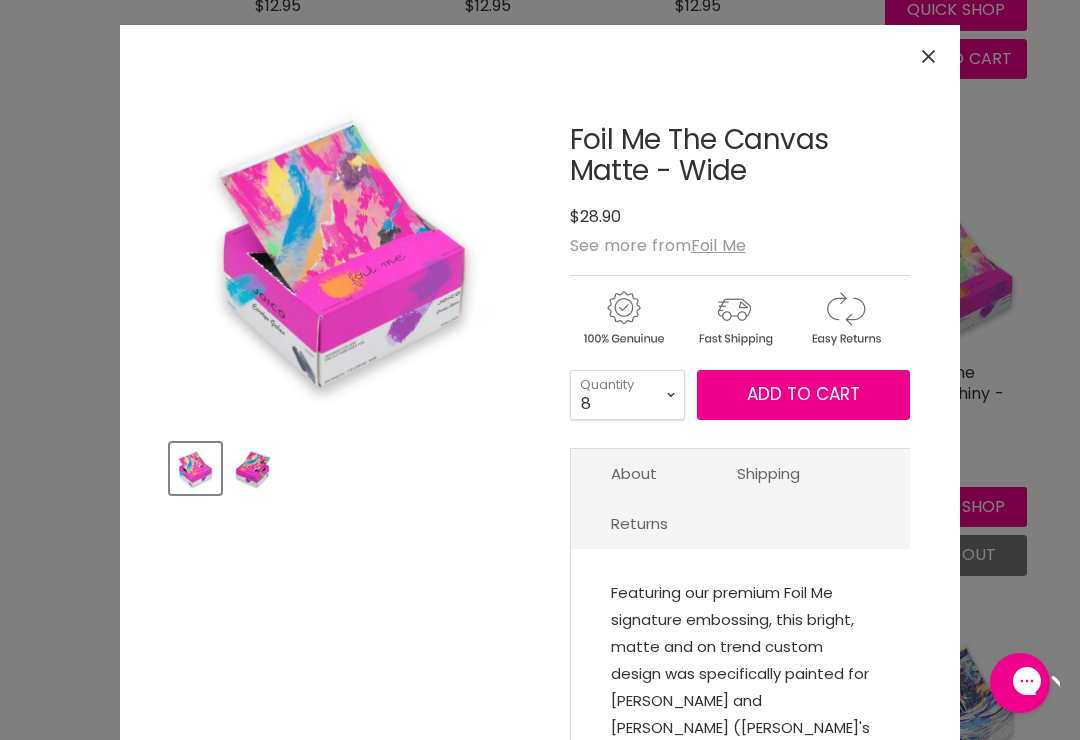 click on "Add to cart" at bounding box center (803, 394) 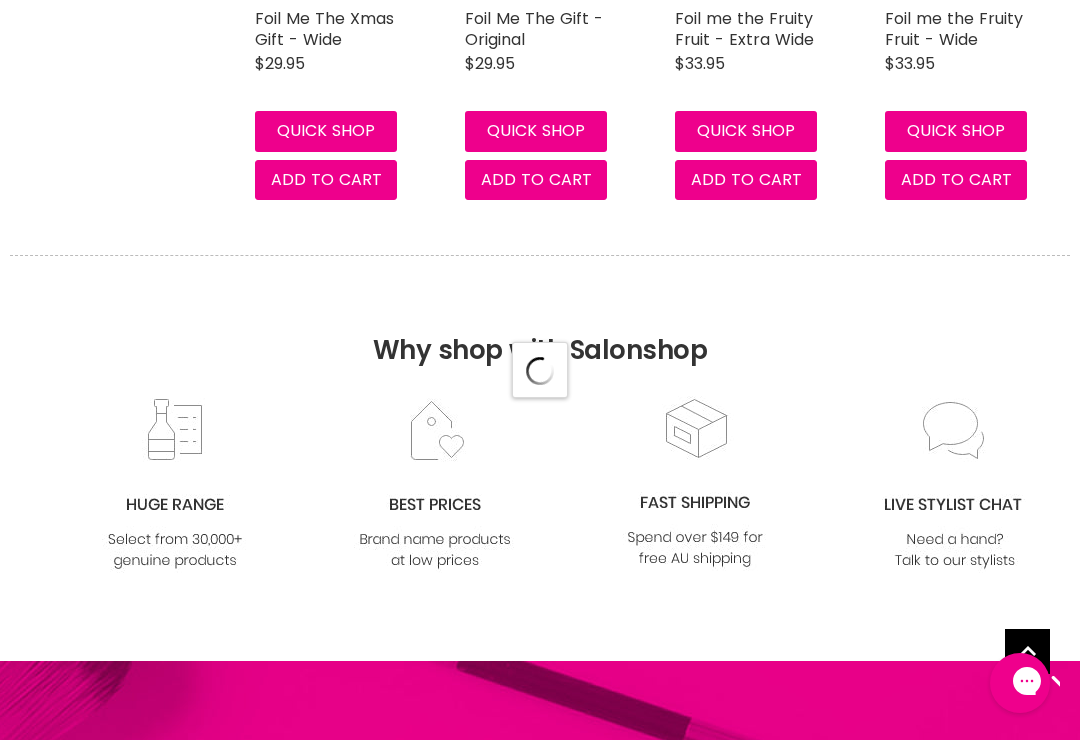 select on "manual" 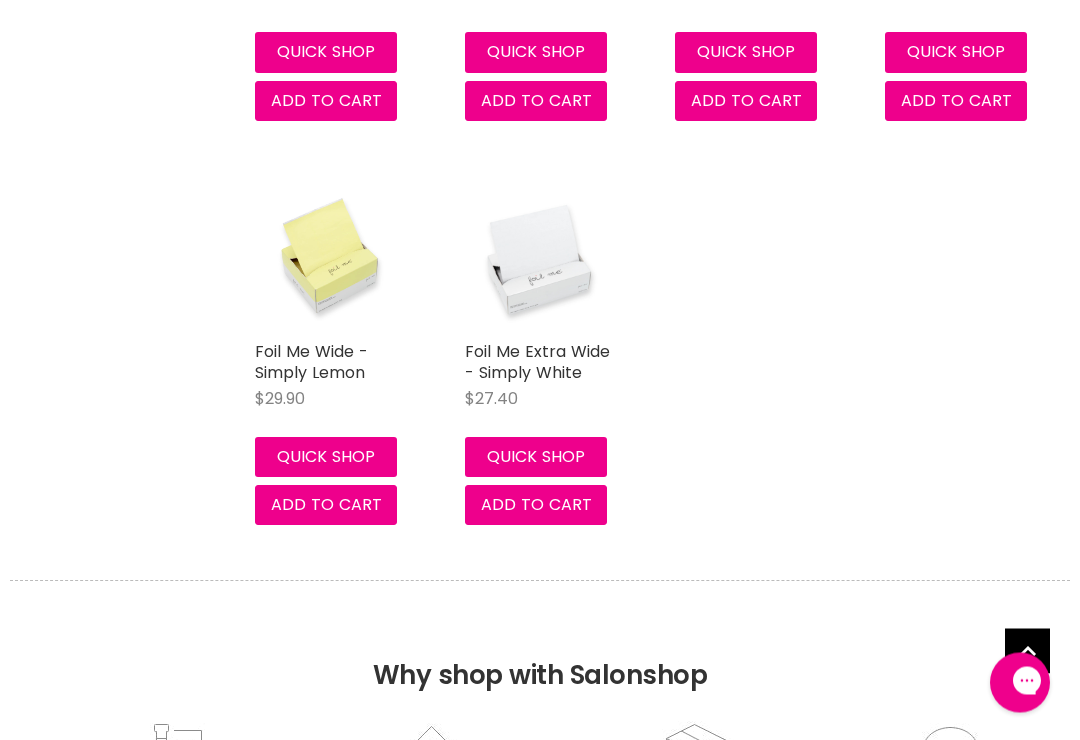 scroll, scrollTop: 5832, scrollLeft: 0, axis: vertical 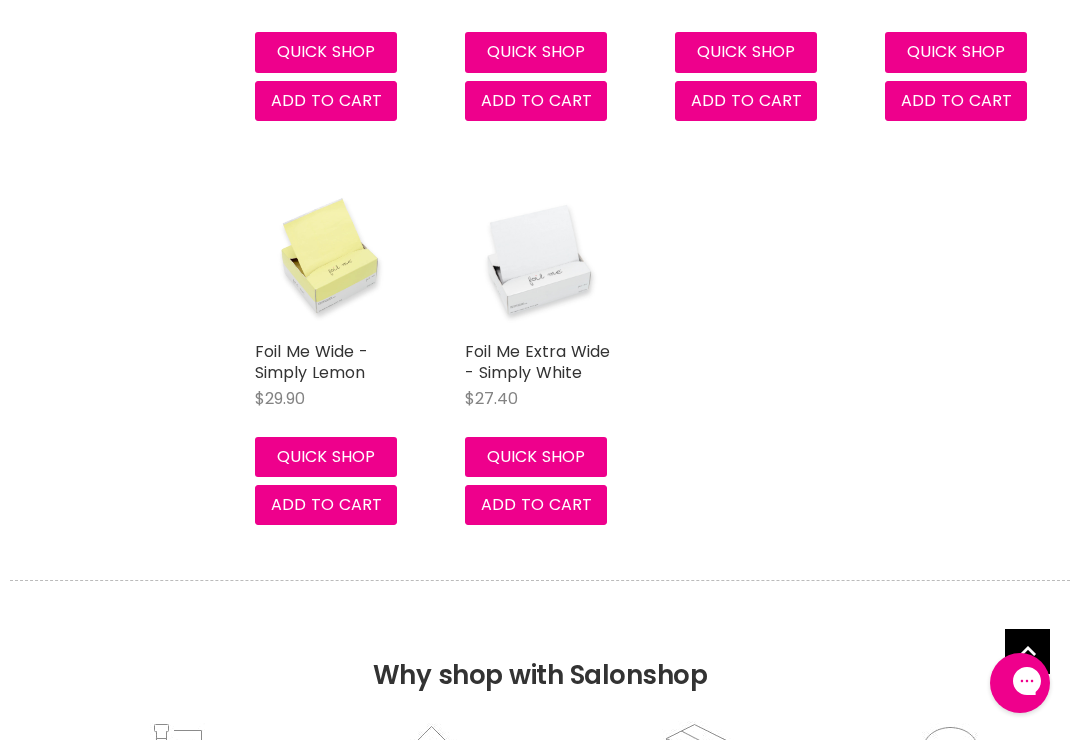 click on "Quick shop" at bounding box center (536, 457) 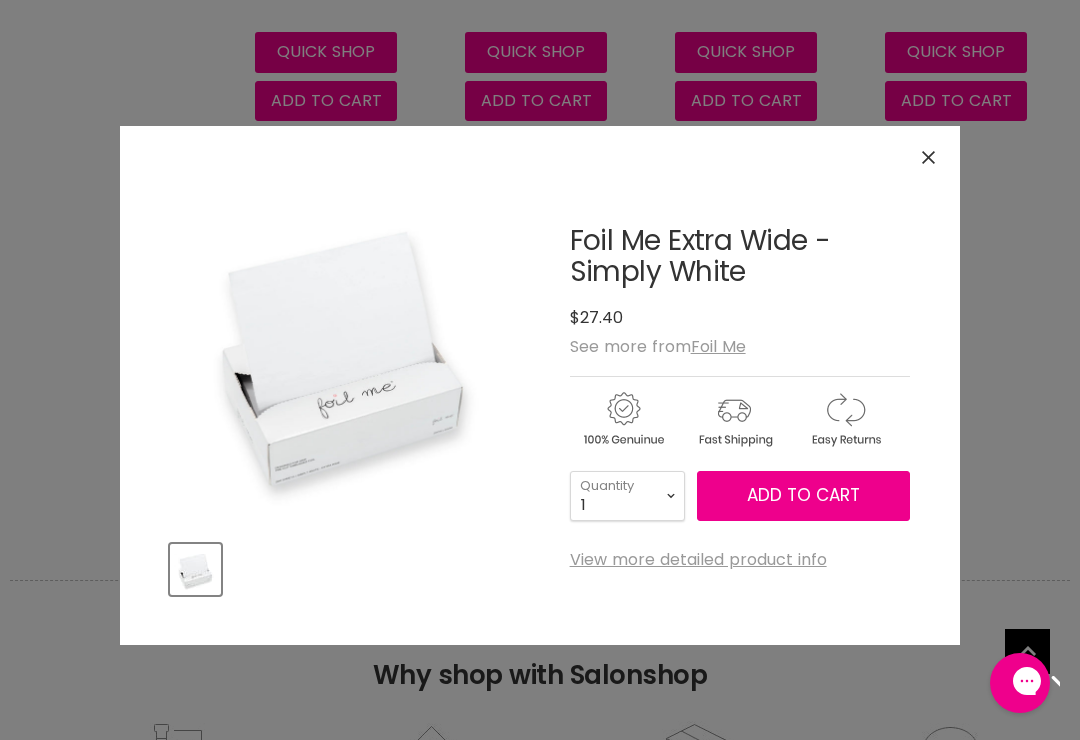 click on "1
2
3
4
5
6
7
8
9
10+" at bounding box center [627, 496] 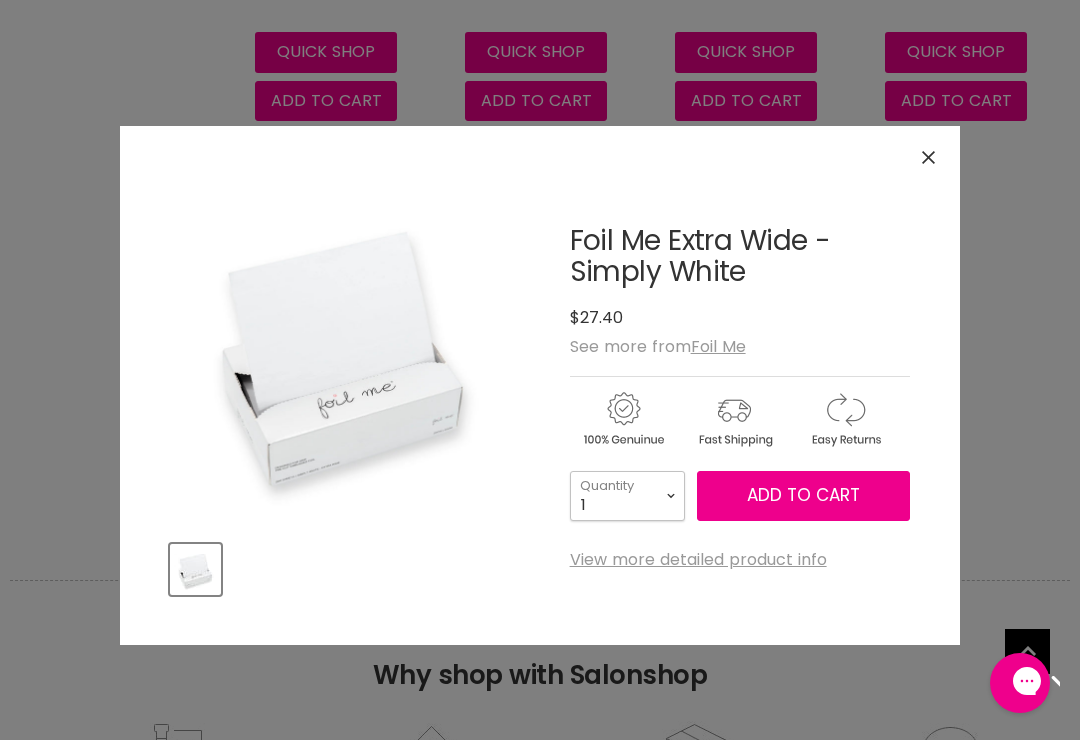 select on "2" 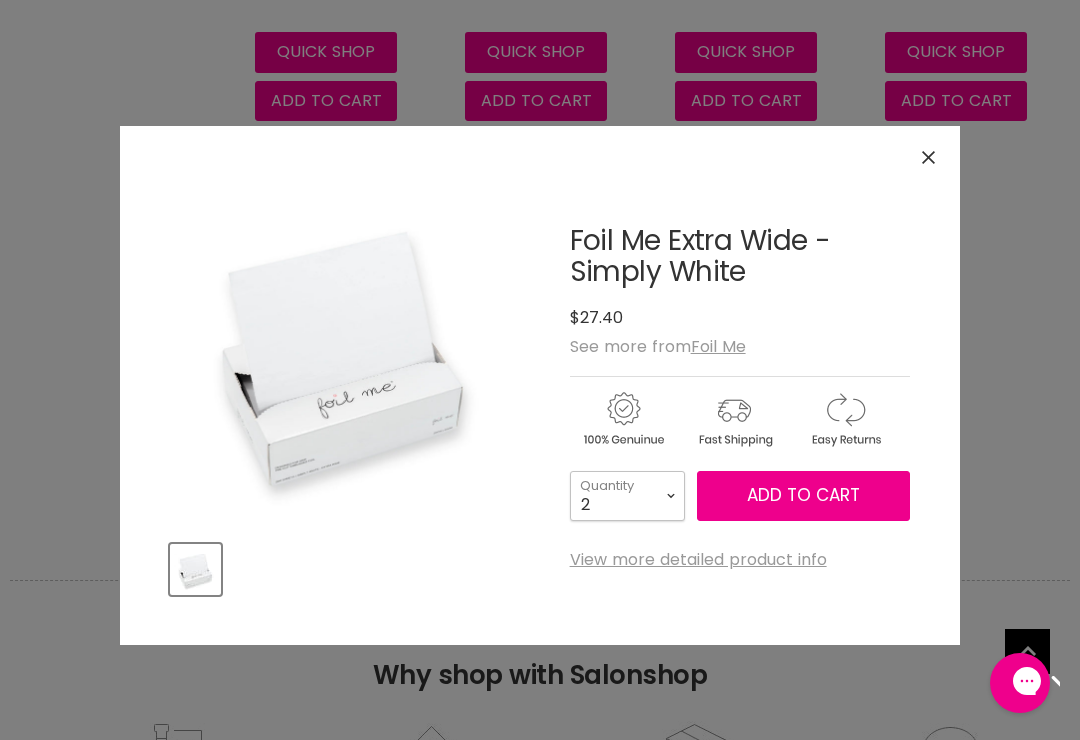 type on "2" 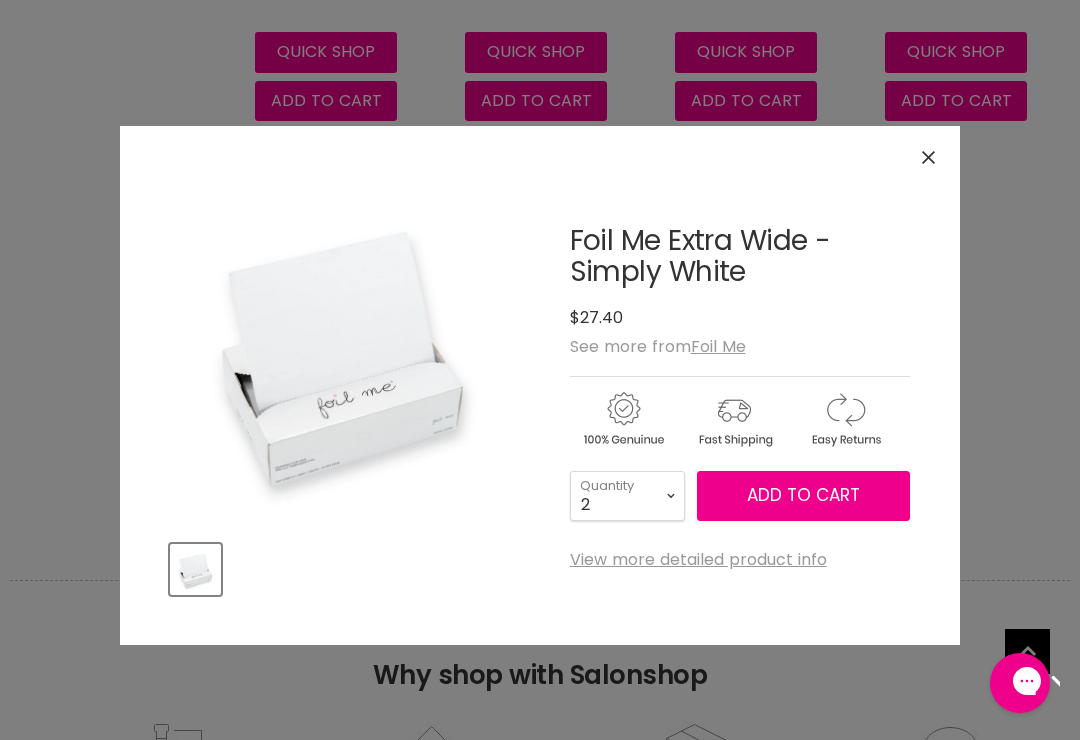 click on "Add to cart" at bounding box center [803, 496] 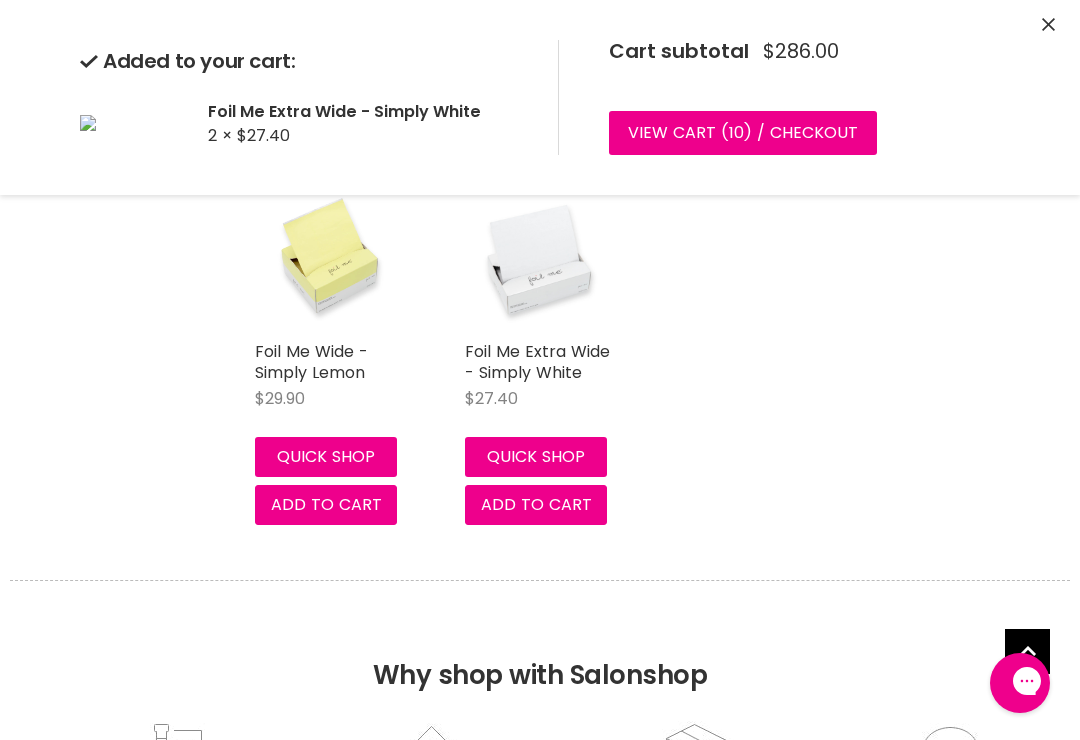 click on "Foil Me The Original
Foil Me
$22.50
FOIL ME'S SUPERIOR SIGNATURE FOIL; THE ORIGINAL.
In carefully crafted and aesthetically pleasing silver packaging, our signature embossed foil is e...
View full details" at bounding box center [645, -2238] 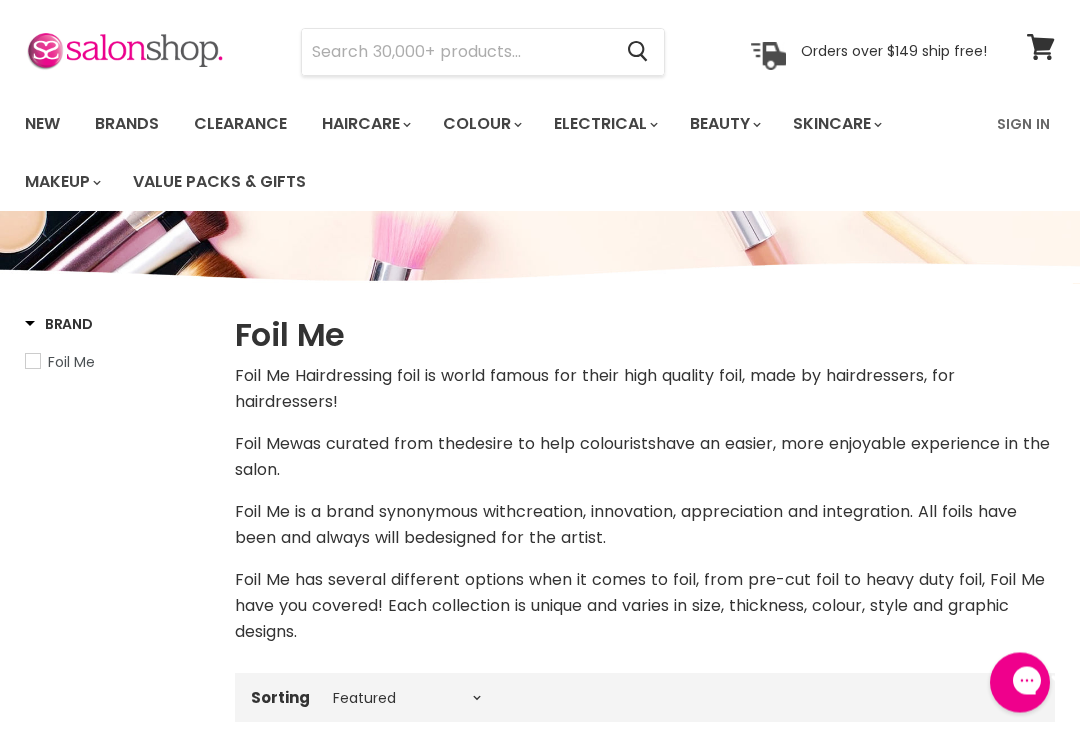 scroll, scrollTop: 65, scrollLeft: 0, axis: vertical 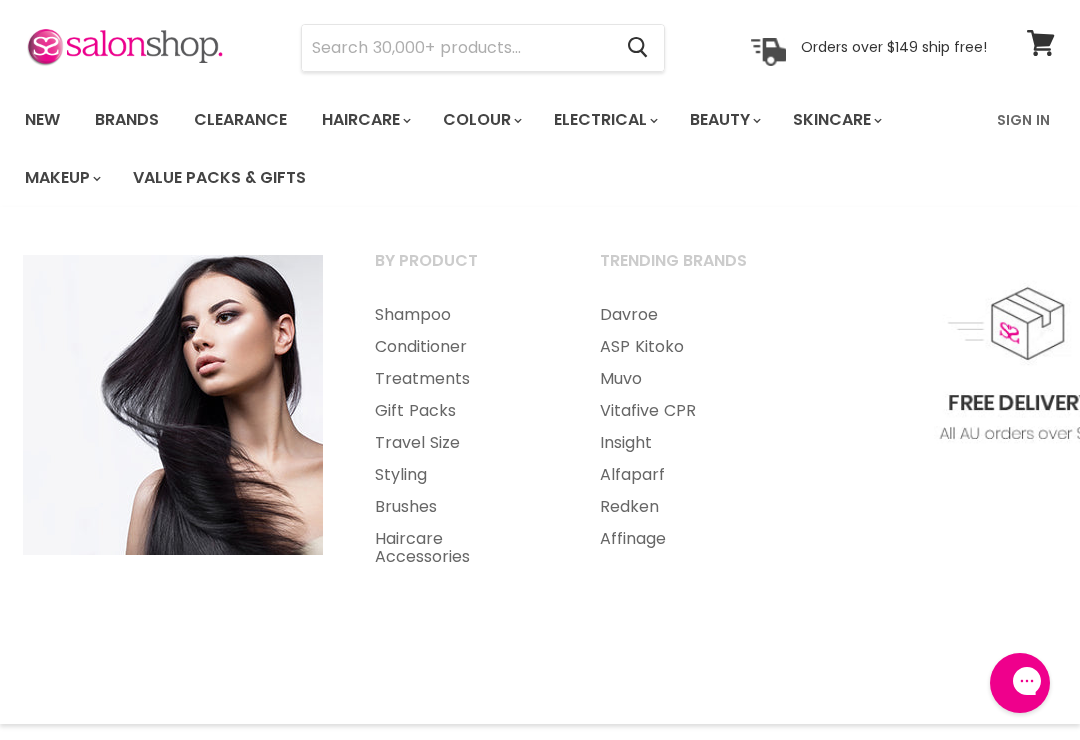 click on "Haircare" at bounding box center (365, 120) 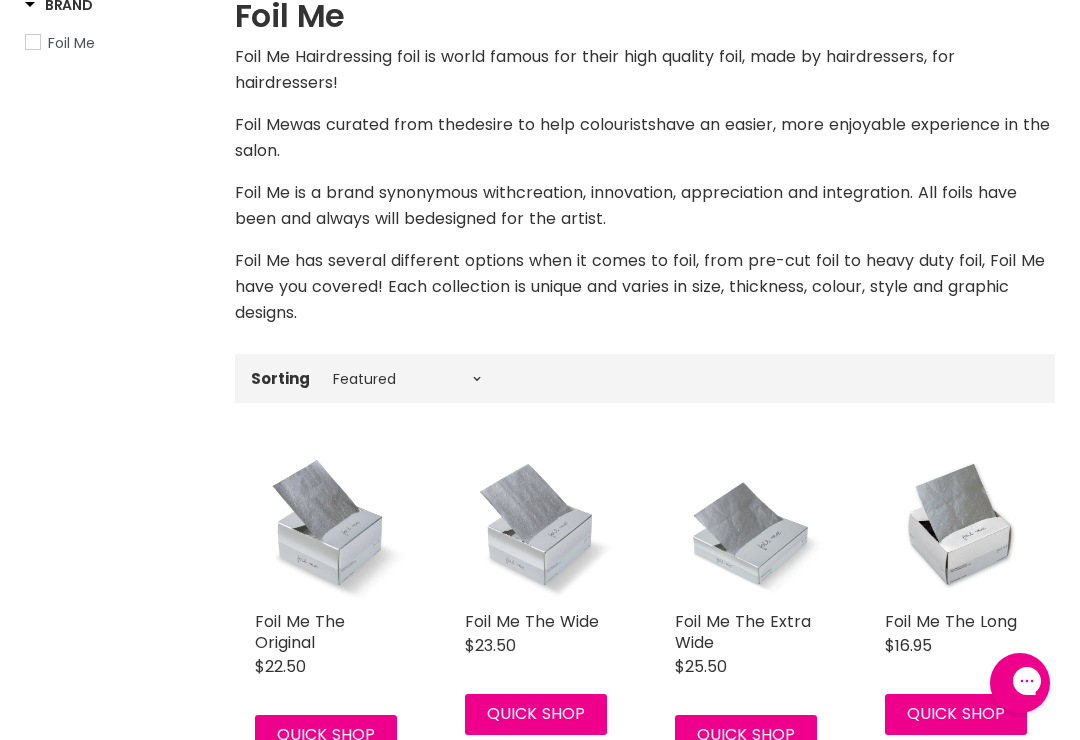 scroll, scrollTop: 0, scrollLeft: 0, axis: both 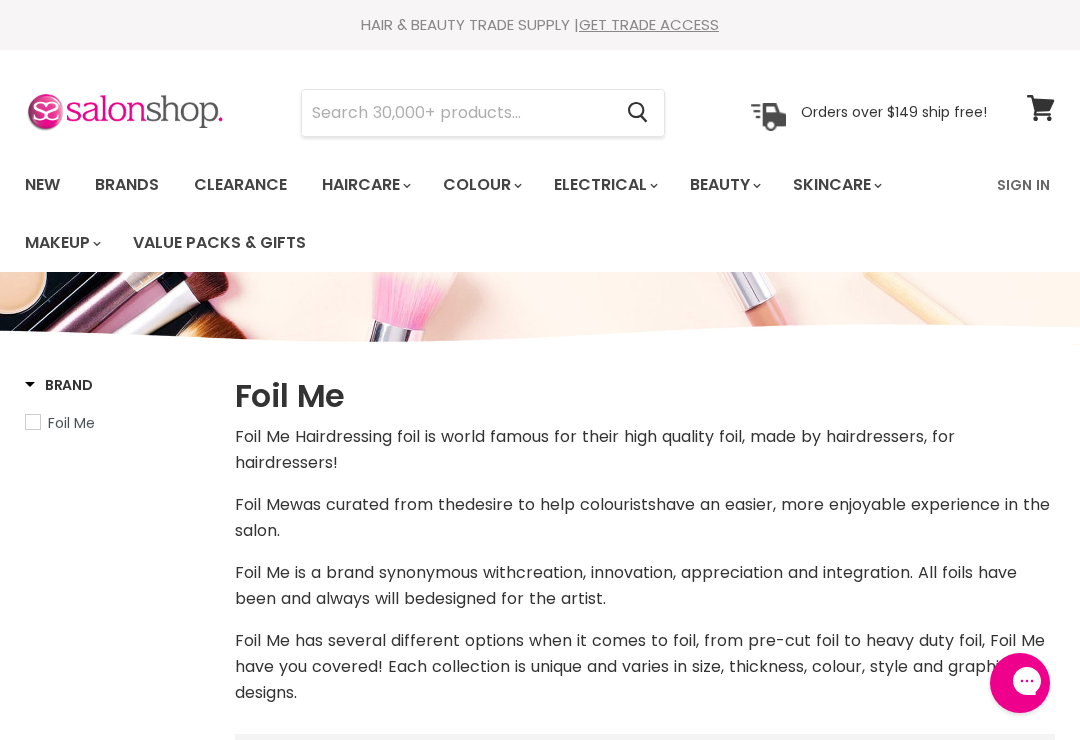 click 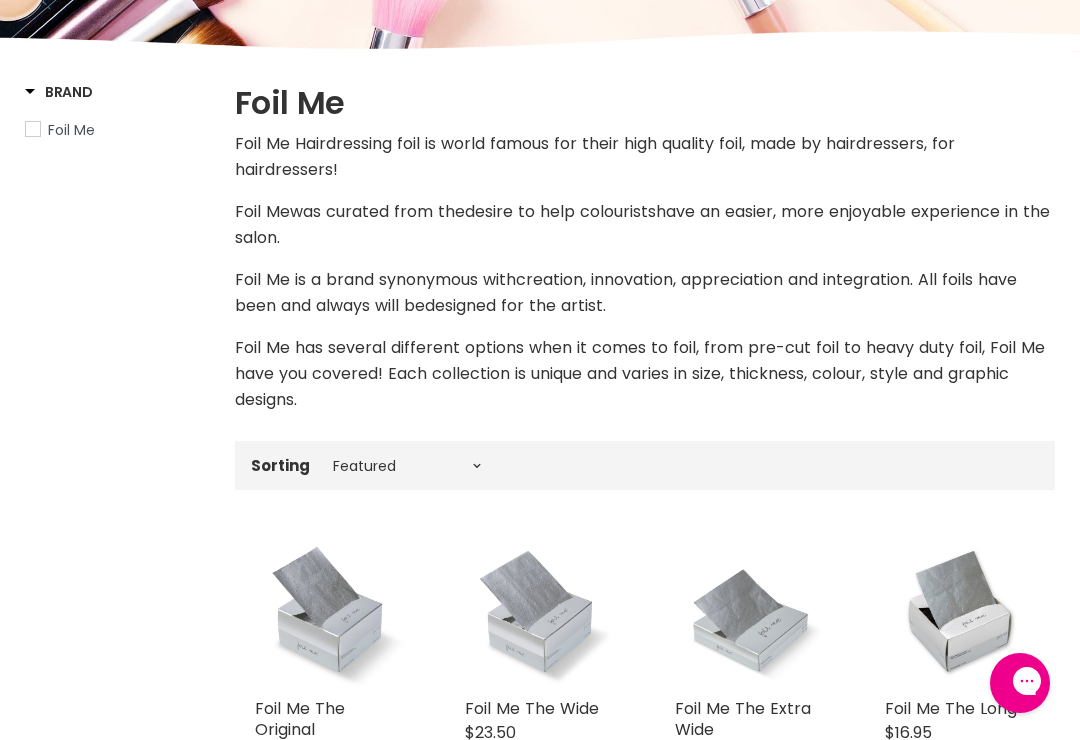 scroll, scrollTop: 0, scrollLeft: 0, axis: both 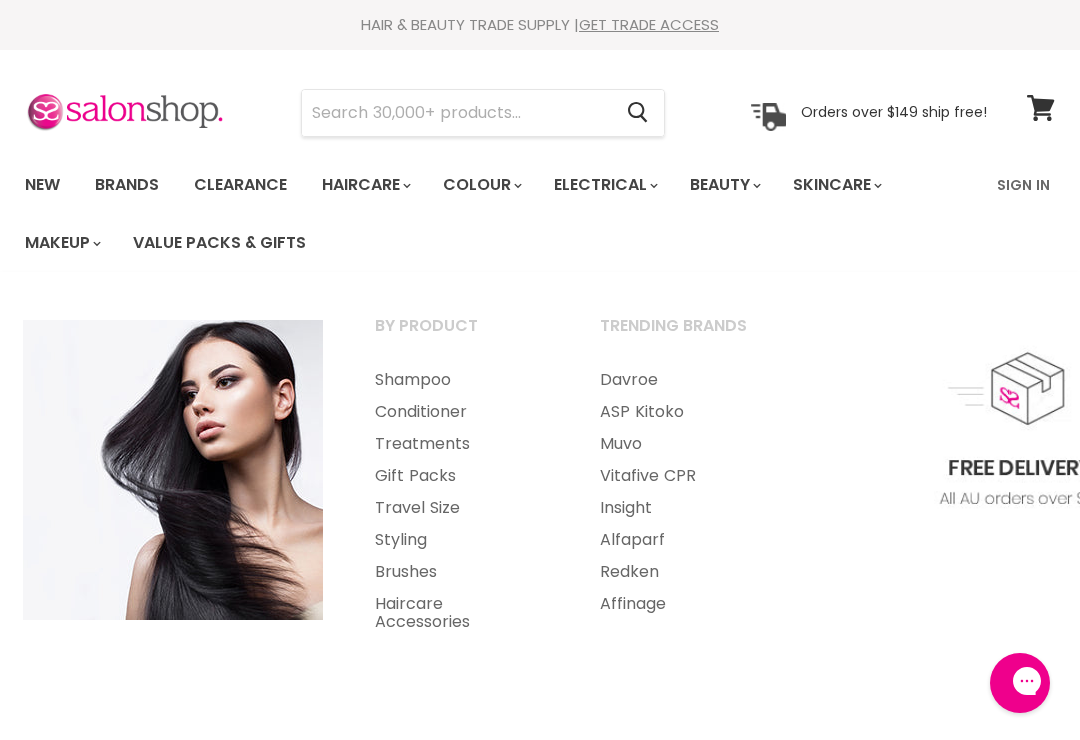 click on "Brushes" at bounding box center (460, 572) 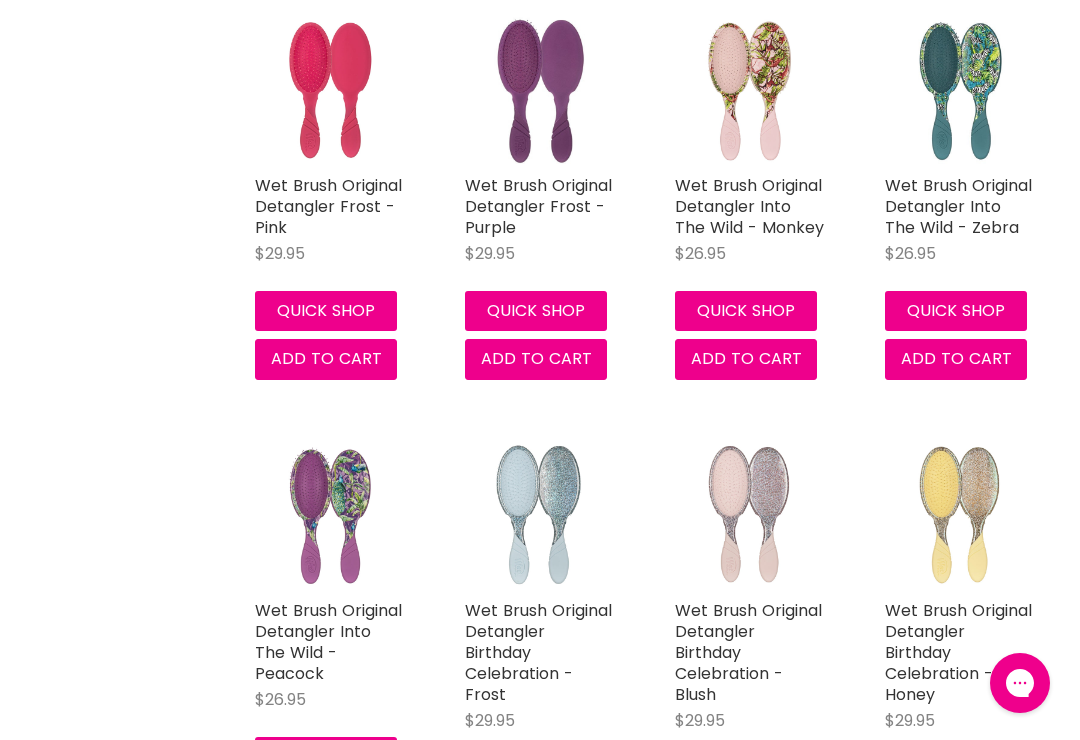 scroll, scrollTop: 0, scrollLeft: 0, axis: both 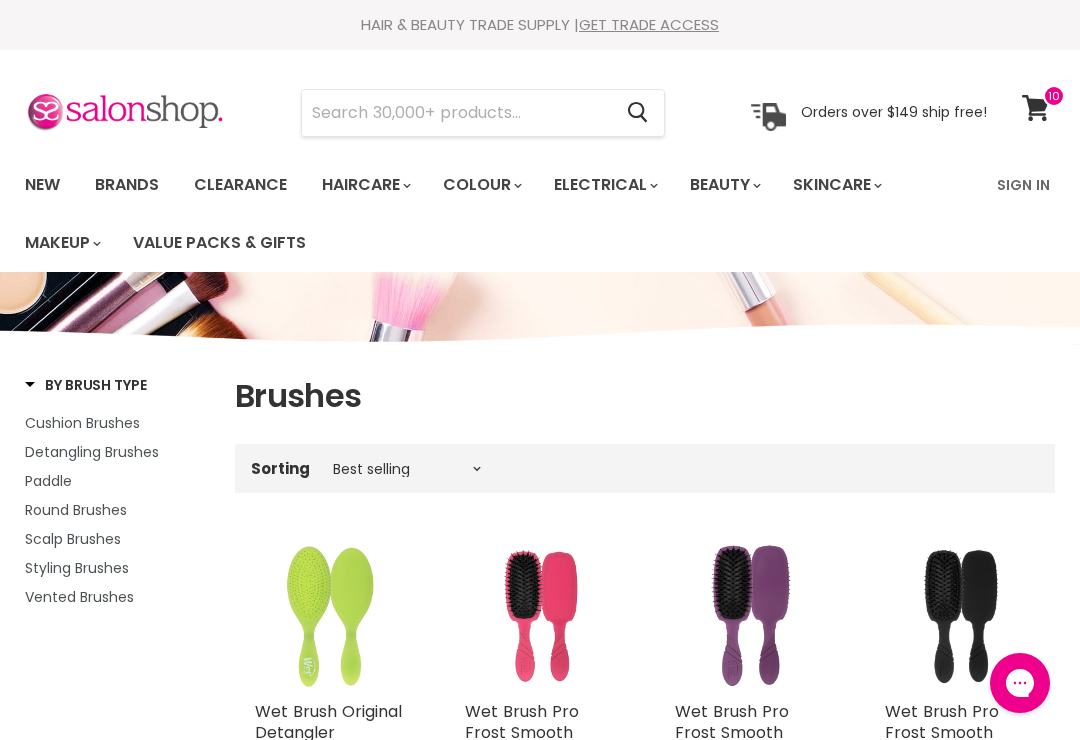 click at bounding box center (456, 113) 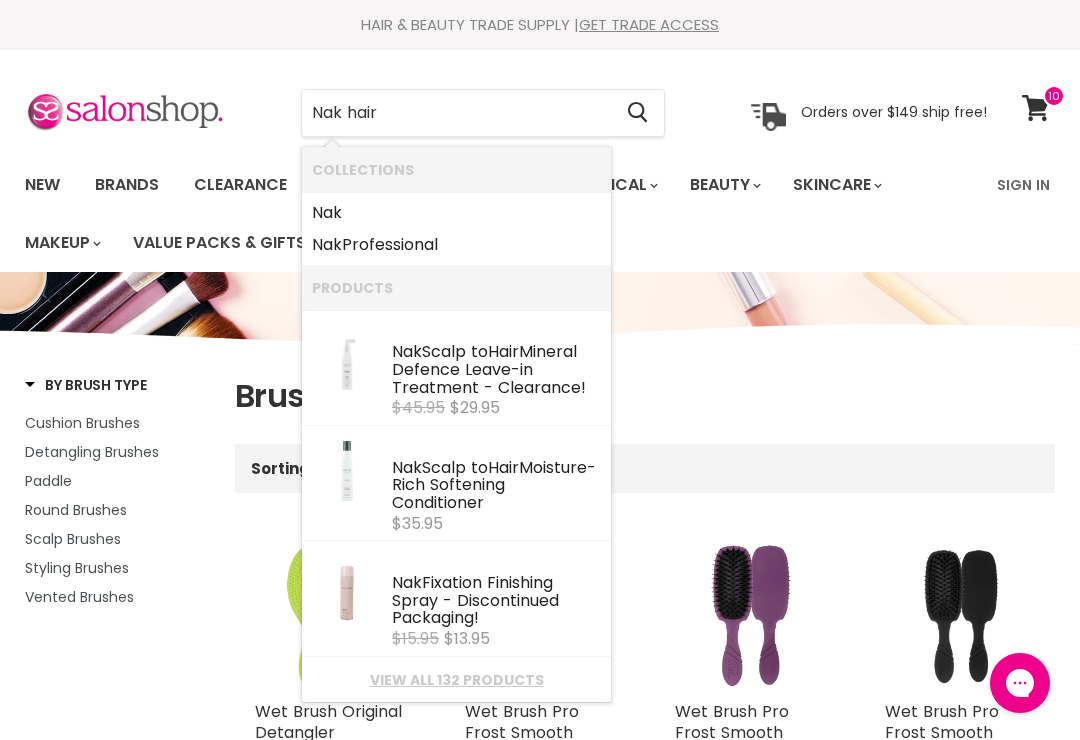 type on "Nak hair s" 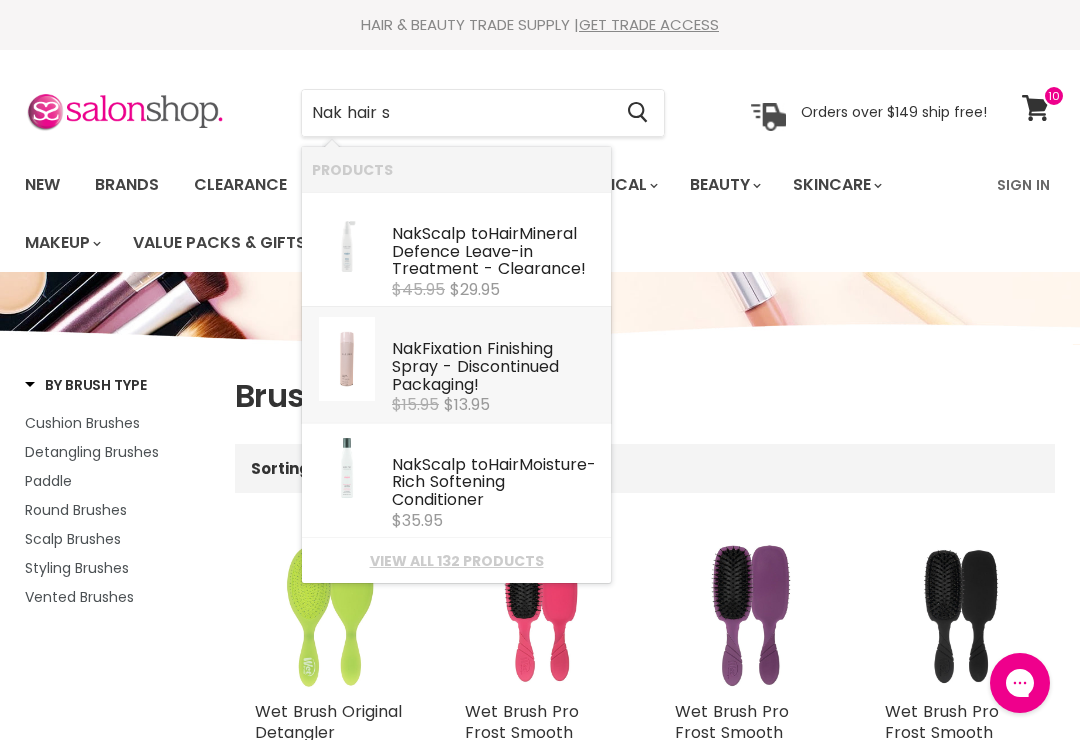 click on "Nak  Fixation Finishing Spray - Discontinued Packaging!" at bounding box center (496, 368) 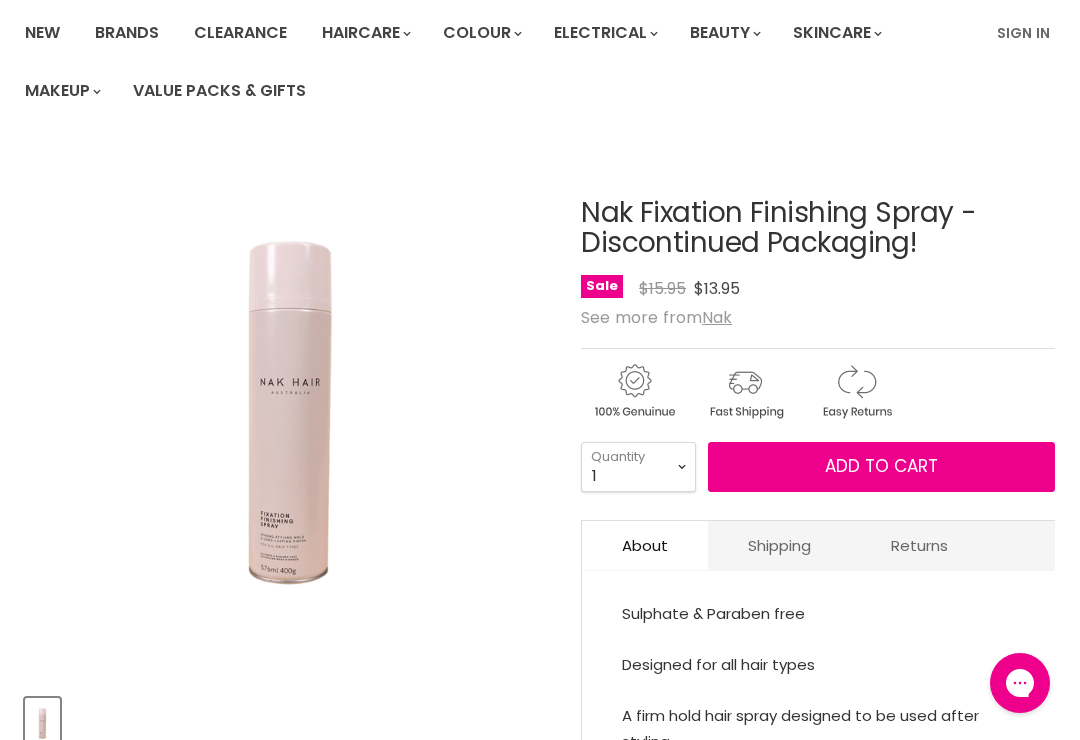 scroll, scrollTop: 0, scrollLeft: 0, axis: both 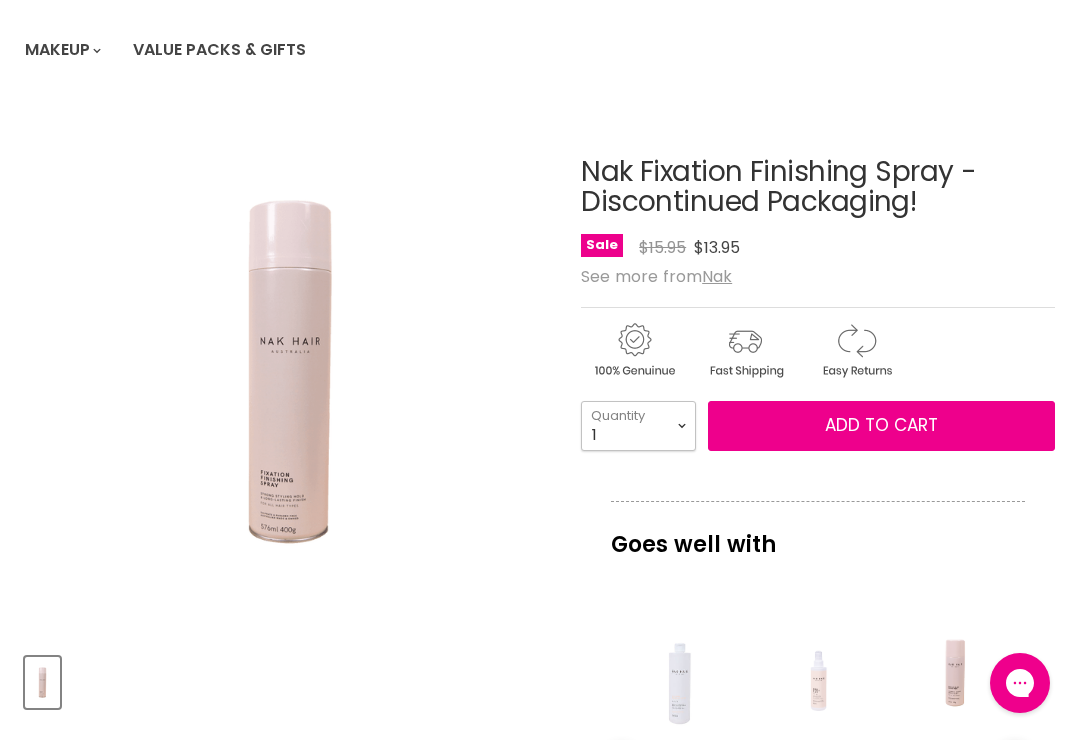 click on "1
2
3
4
5
6
7
8
9
10+" at bounding box center [638, 426] 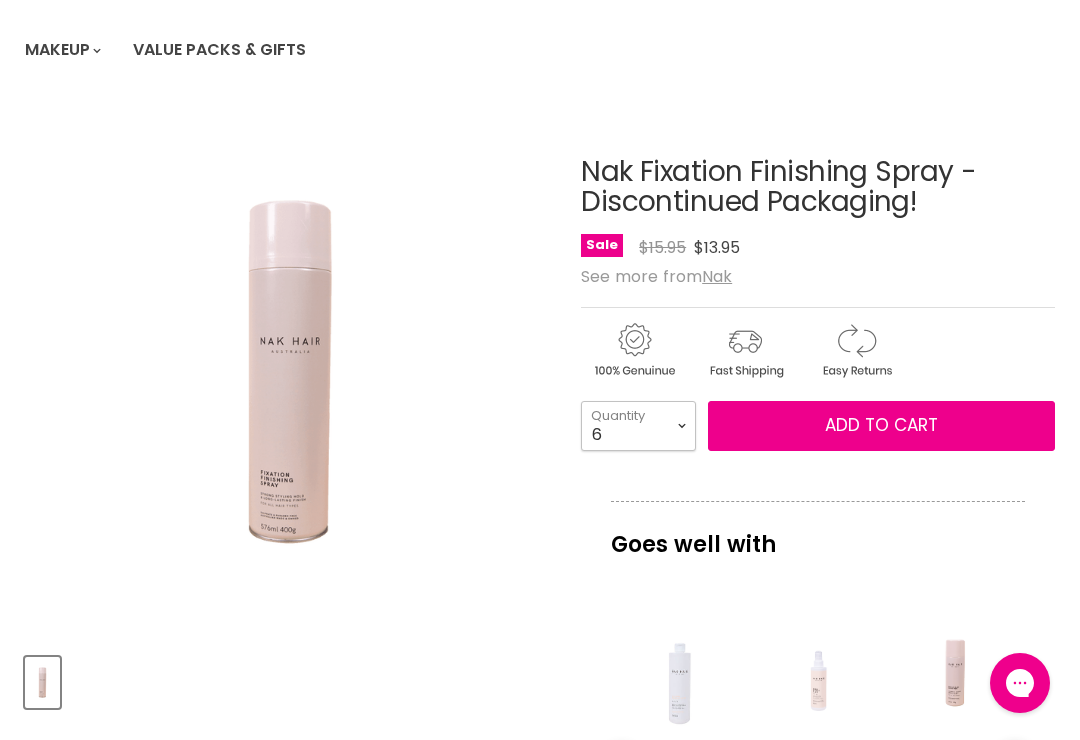 type on "6" 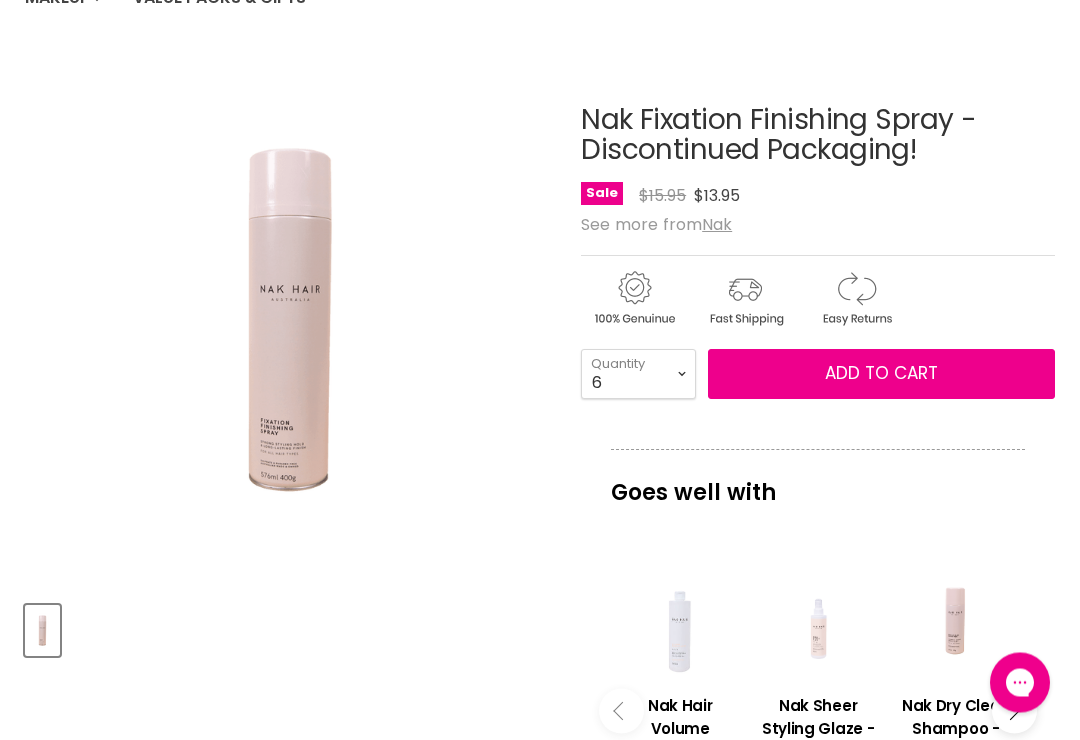 click on "Add to cart" at bounding box center (881, 375) 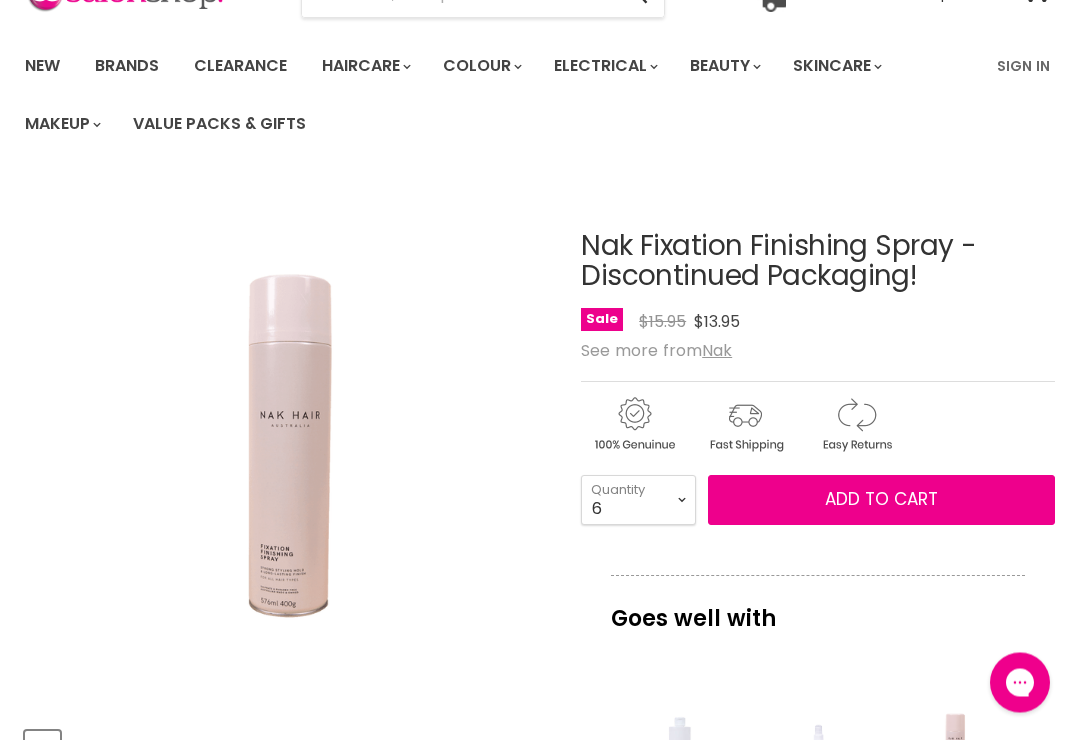 click on "Add to cart" at bounding box center [881, 501] 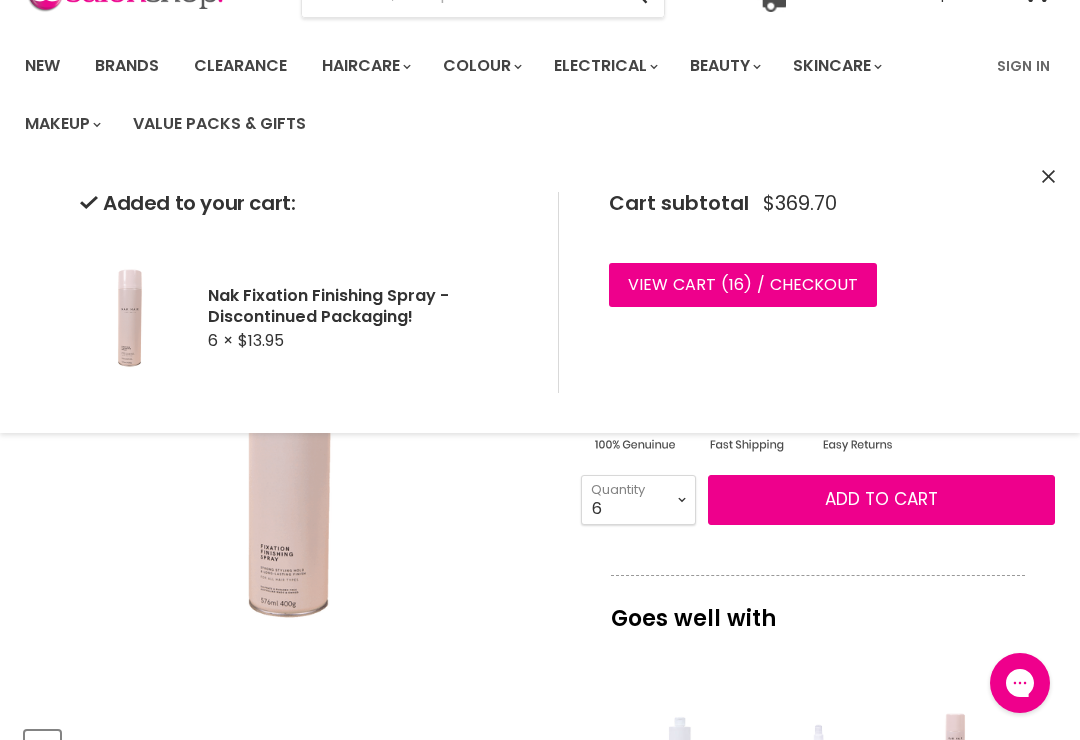 click on "Click or scroll to zoom
Tap or pinch to zoom" at bounding box center (290, 446) 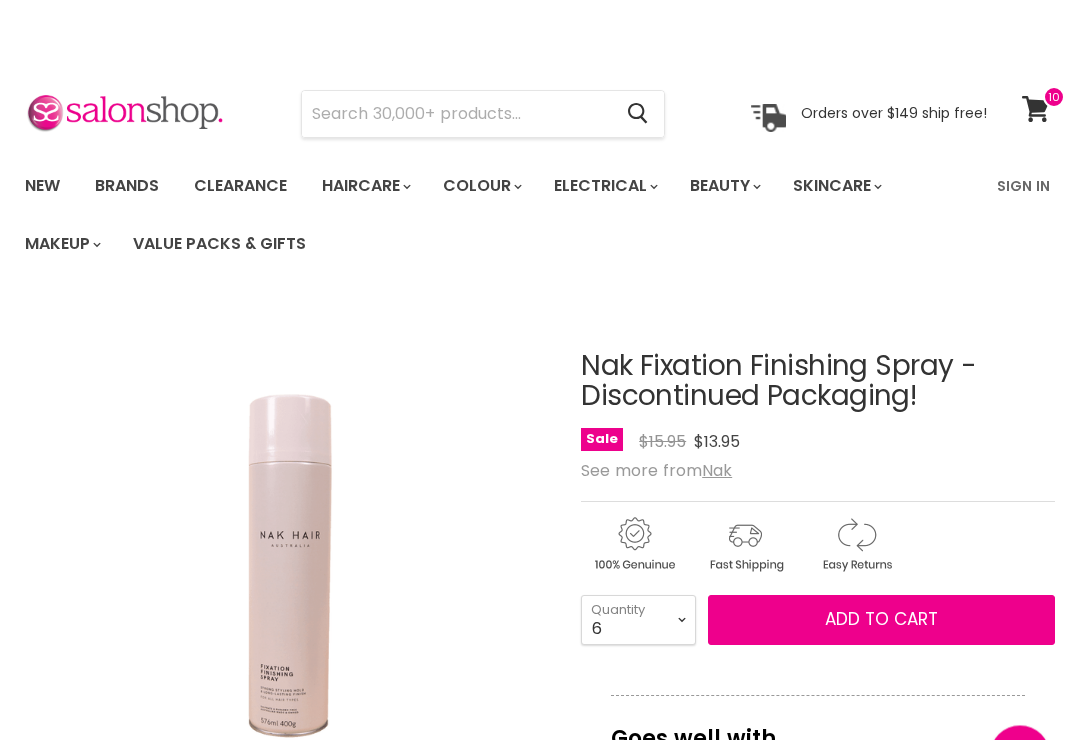 scroll, scrollTop: 0, scrollLeft: 0, axis: both 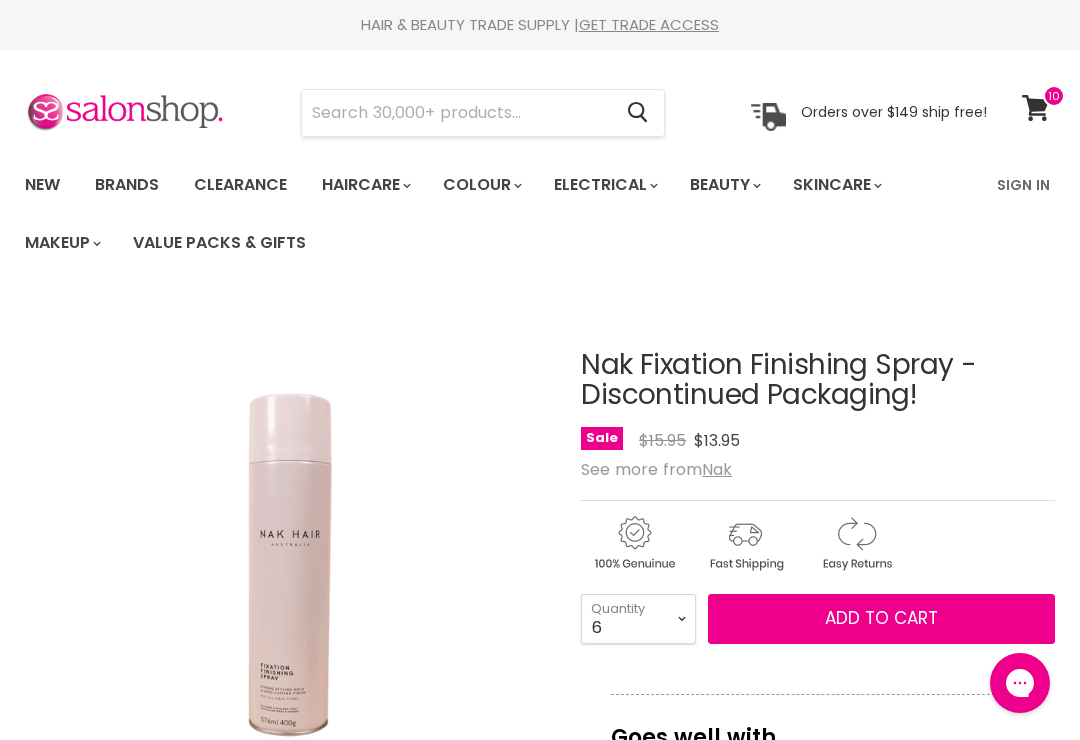 click at bounding box center [456, 113] 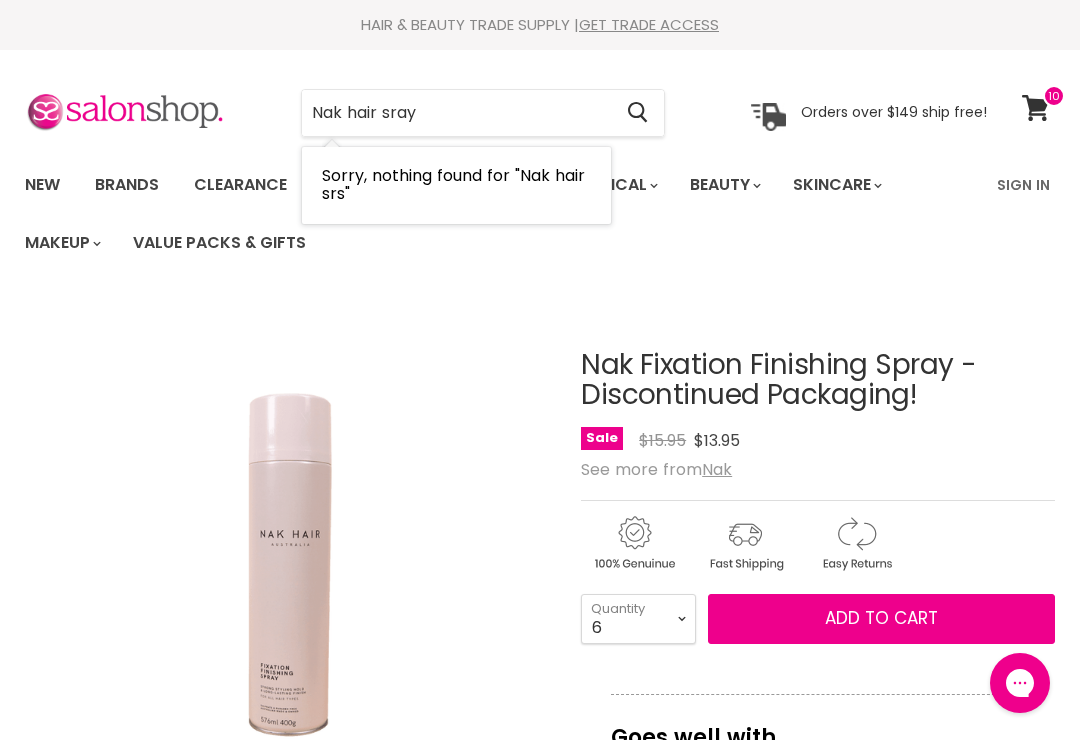 type on "Nak hair sray" 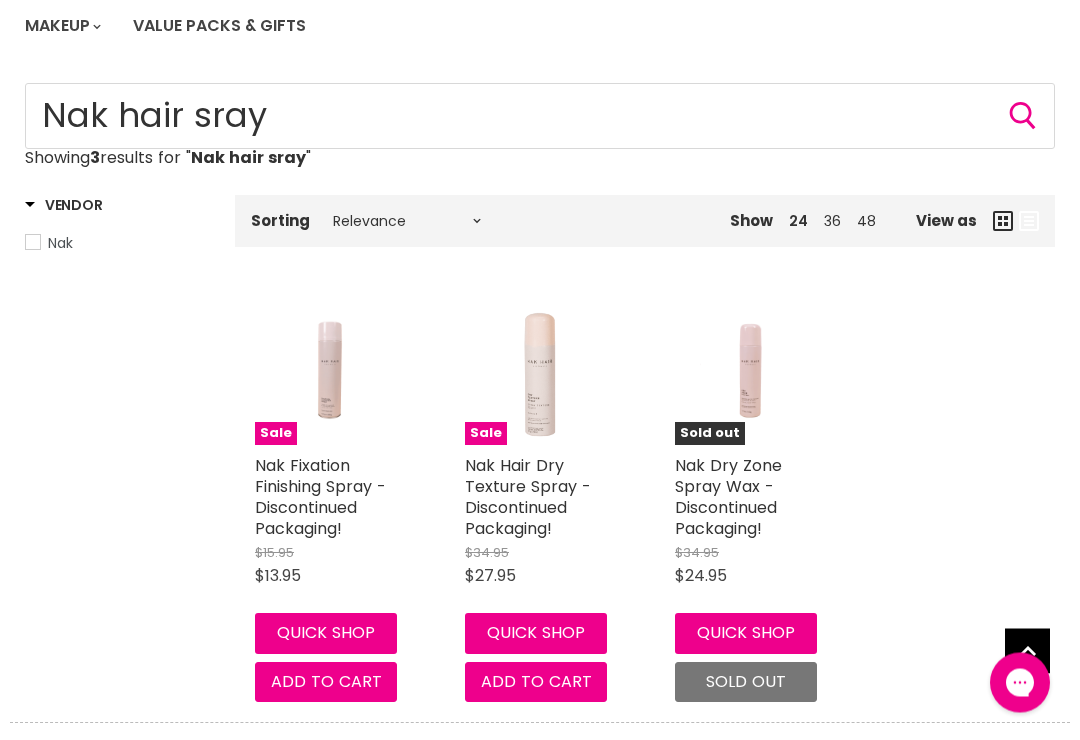 scroll, scrollTop: 222, scrollLeft: 0, axis: vertical 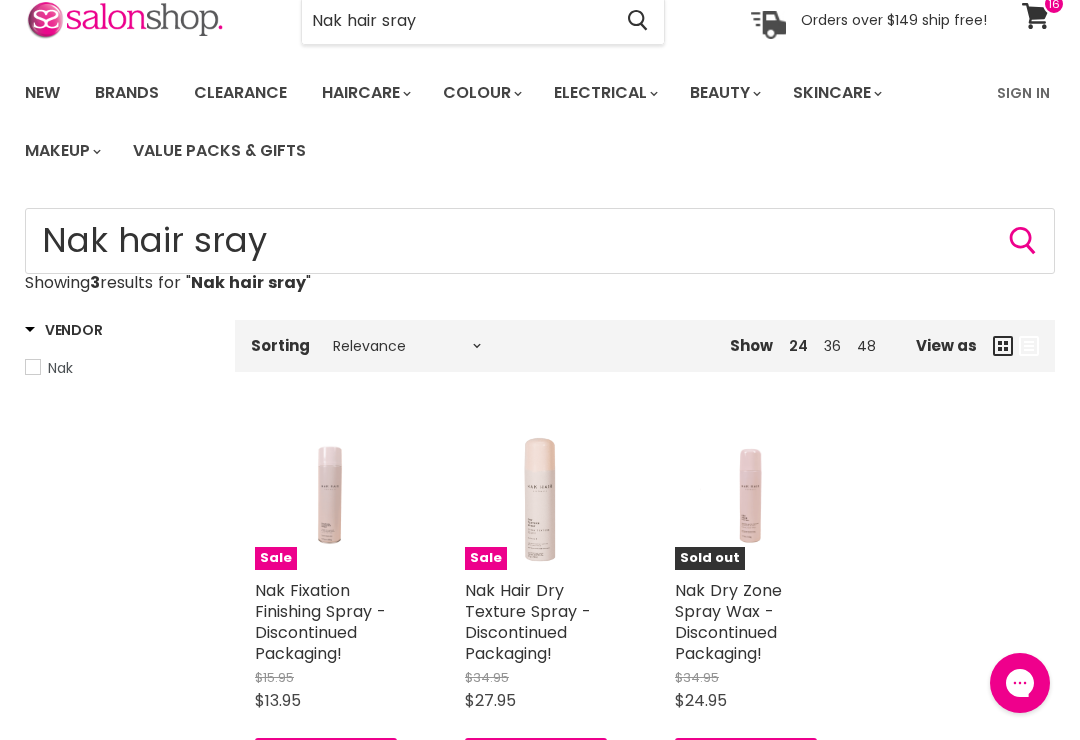 click on "Nak hair sray" at bounding box center [456, 21] 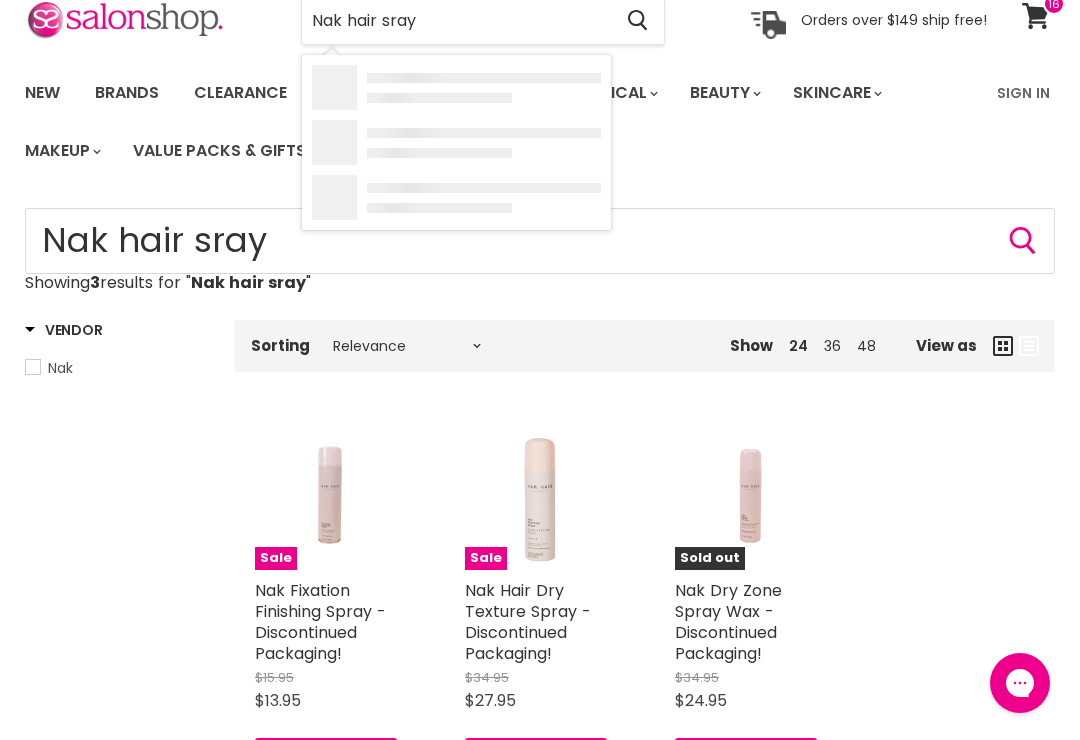 scroll, scrollTop: 91, scrollLeft: 0, axis: vertical 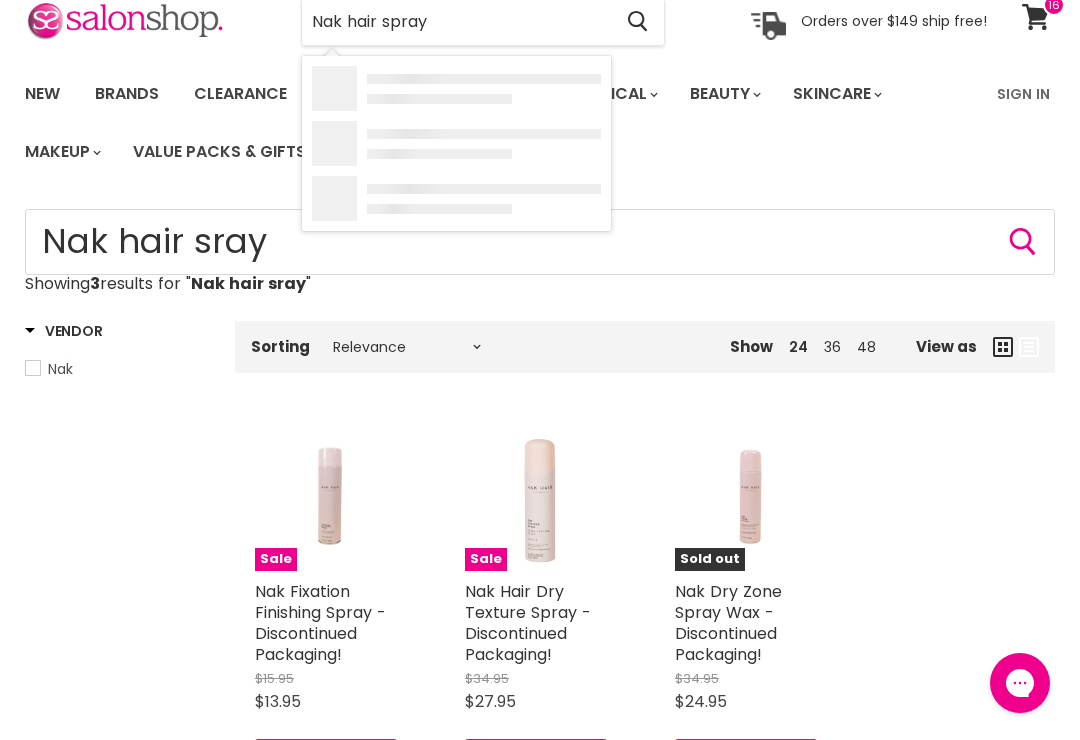 type on "Nak hair spray" 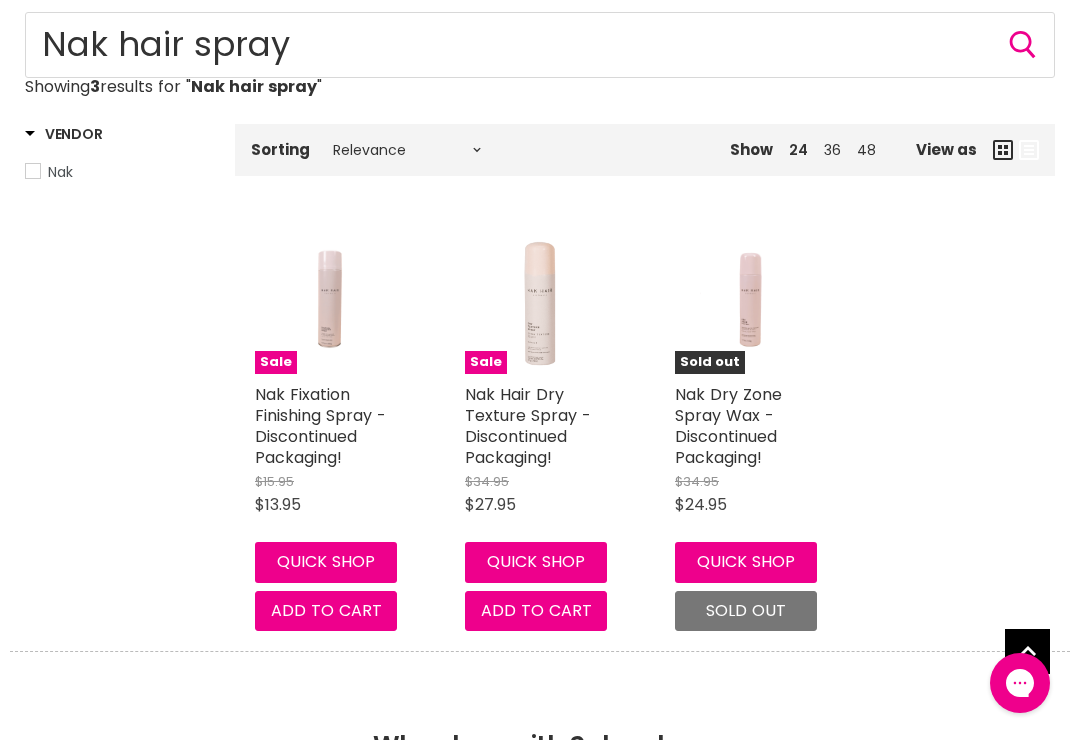 scroll, scrollTop: 0, scrollLeft: 0, axis: both 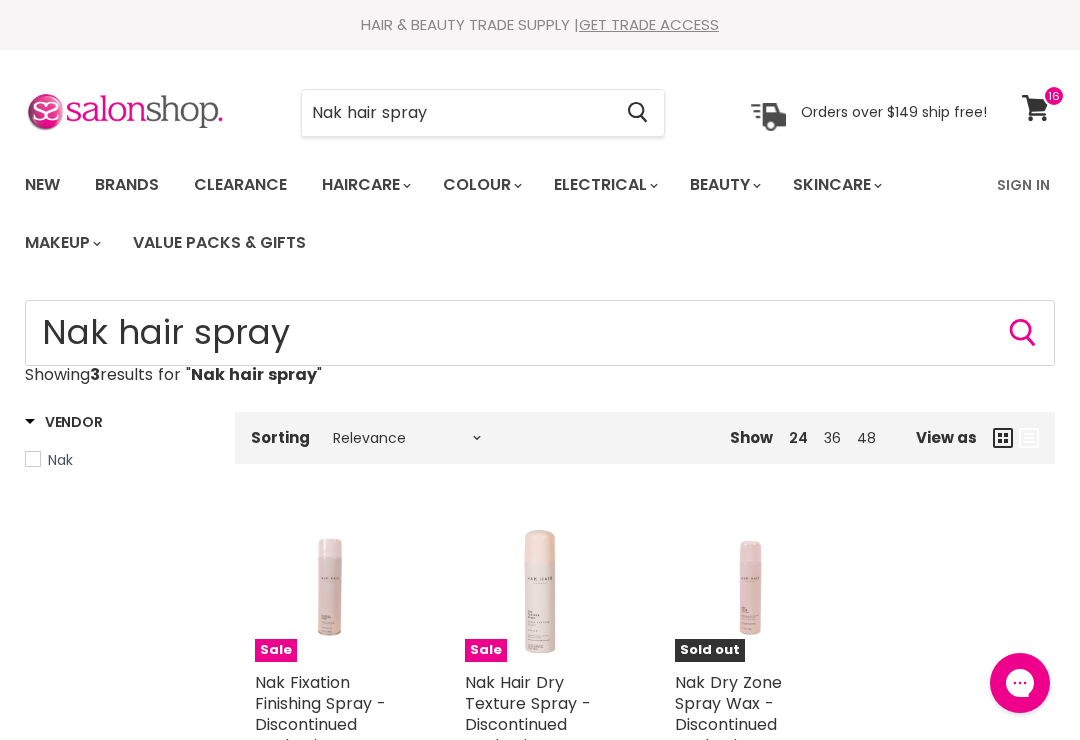 click on "Nak hair spray" at bounding box center [456, 113] 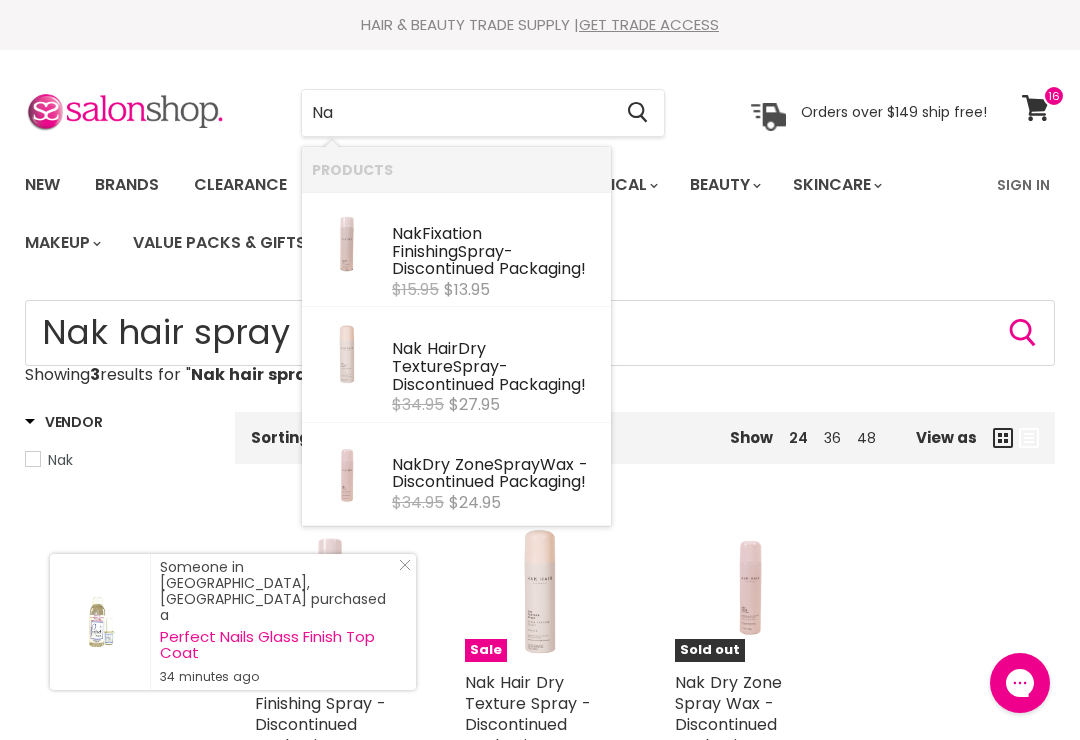 type on "N" 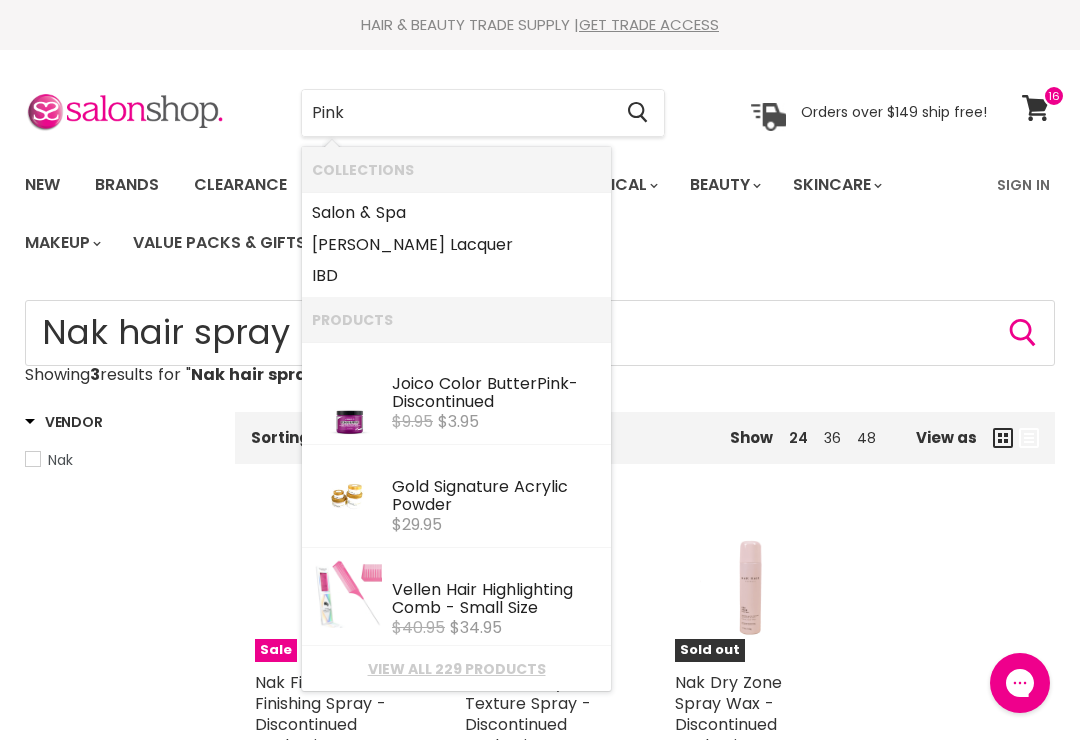 scroll, scrollTop: 2, scrollLeft: 0, axis: vertical 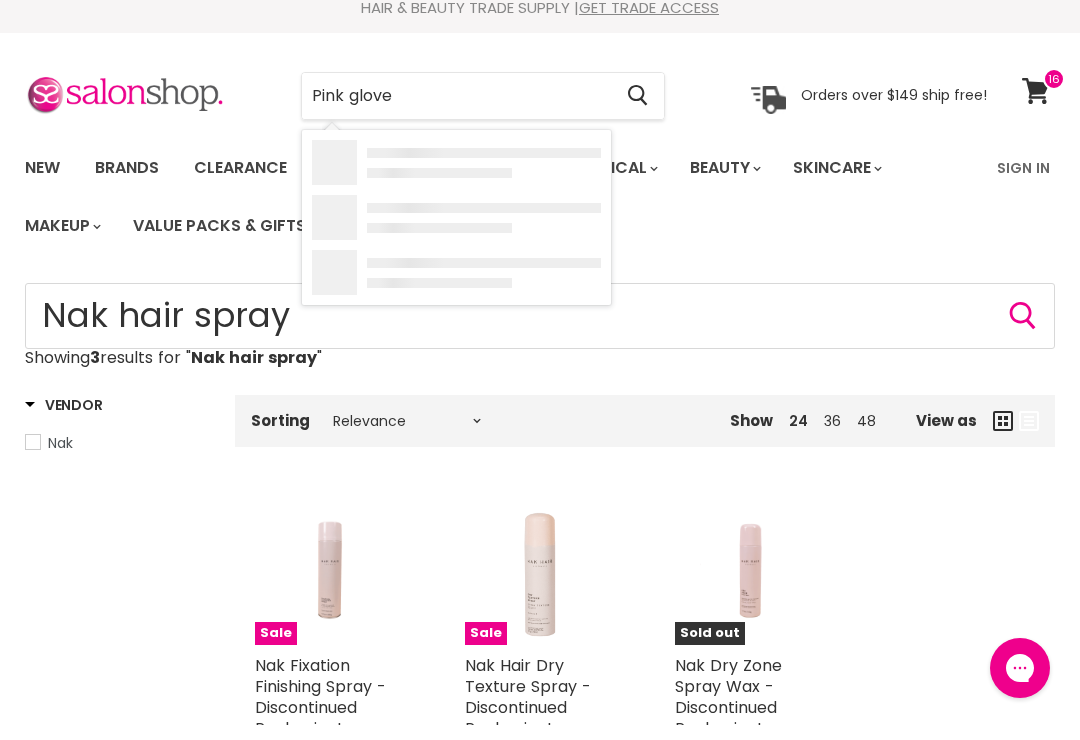 type on "Pink gloves" 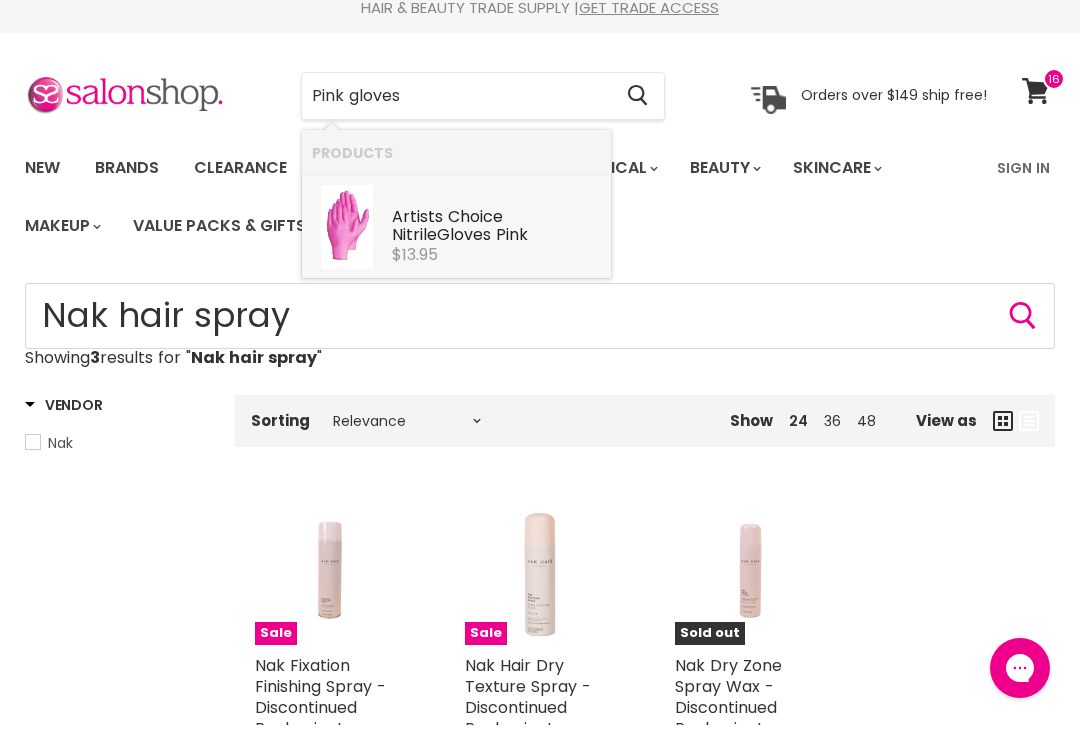 click on "Artists Choice Nitrile  Gloves   Pink" at bounding box center (496, 242) 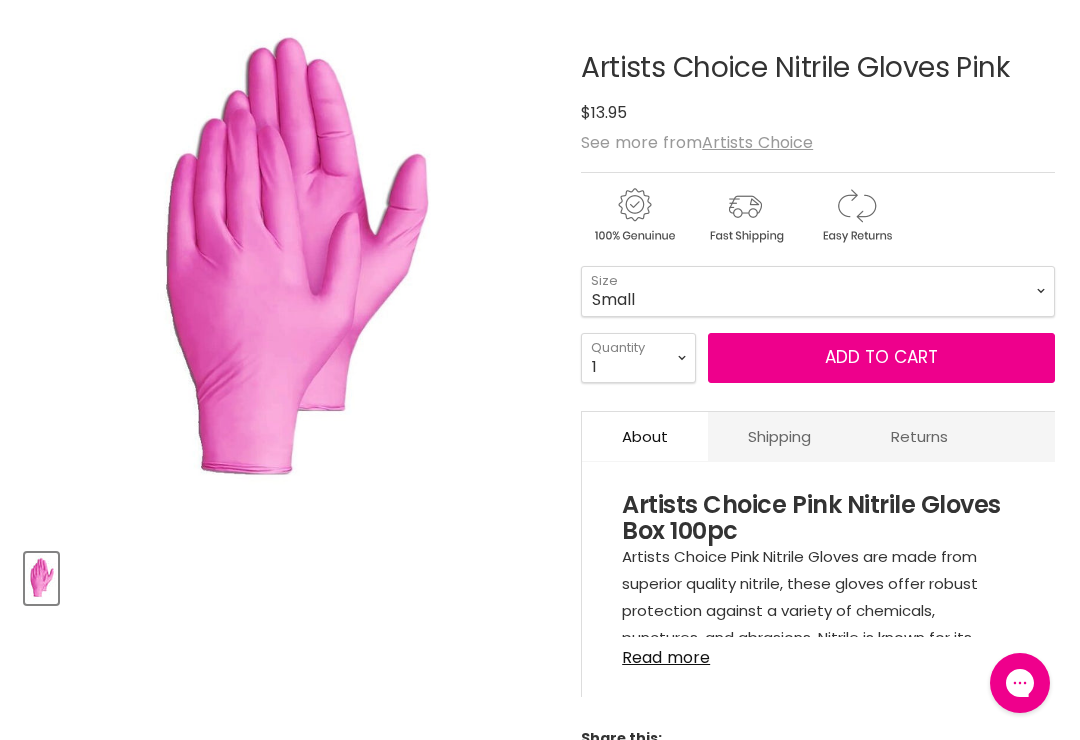 scroll, scrollTop: 0, scrollLeft: 0, axis: both 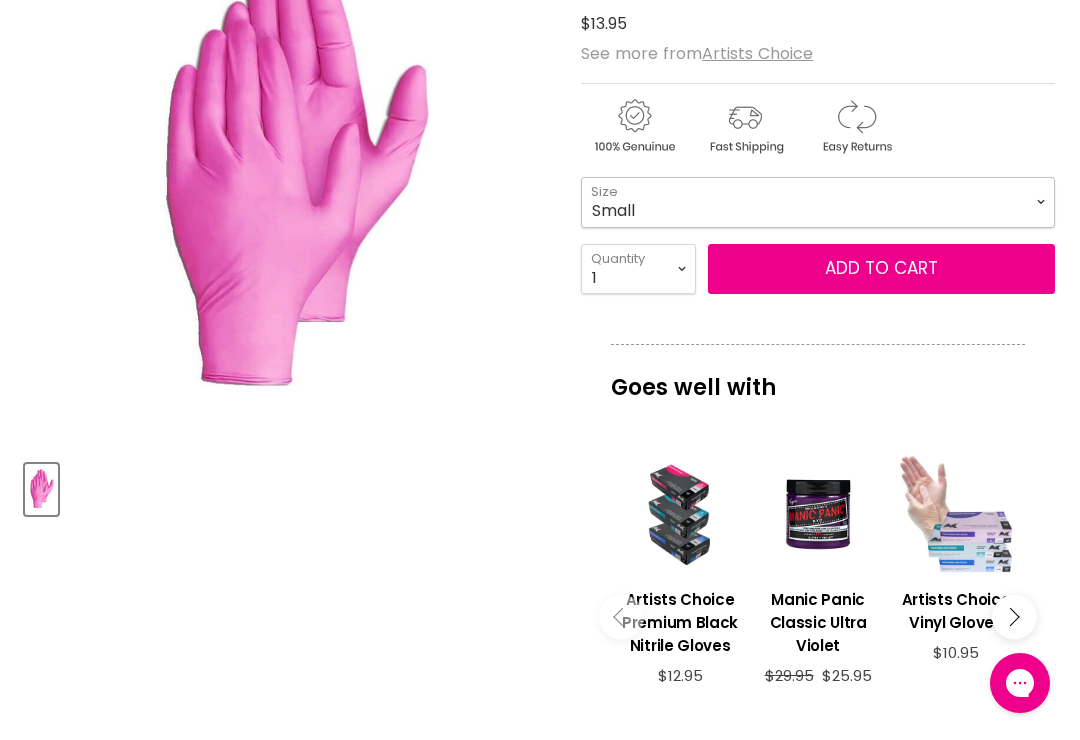 click on "Small
Medium
Large" at bounding box center (818, 202) 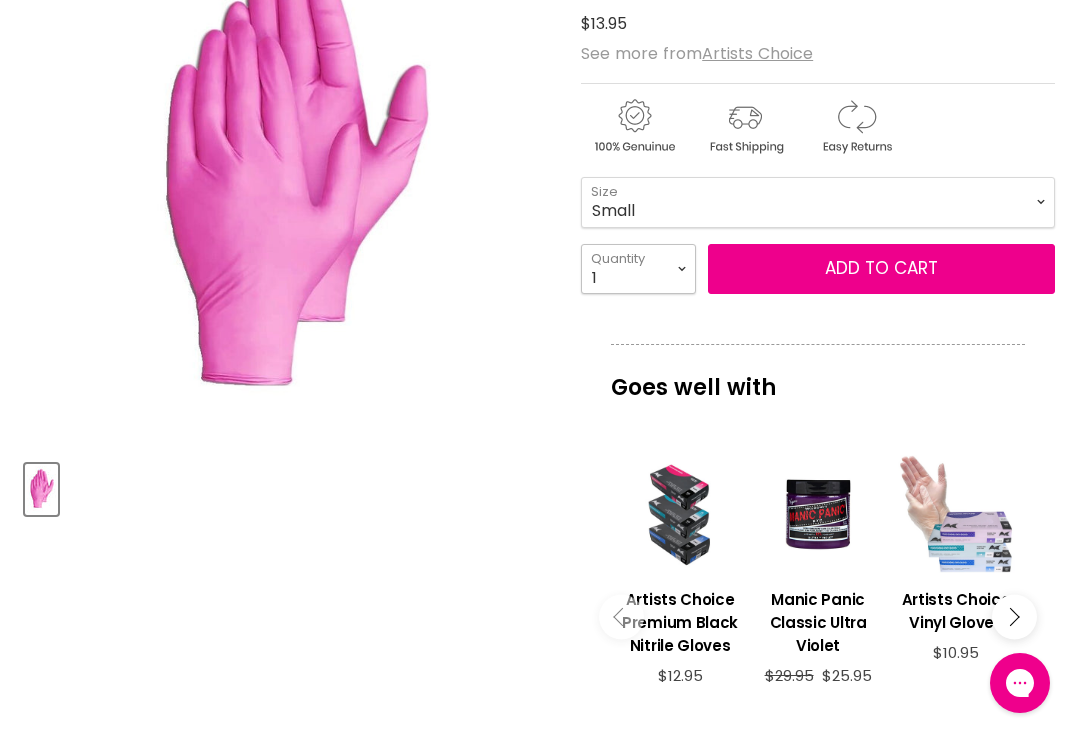 click on "1
2
3
4
5
6
7
8
9
10+" at bounding box center (638, 269) 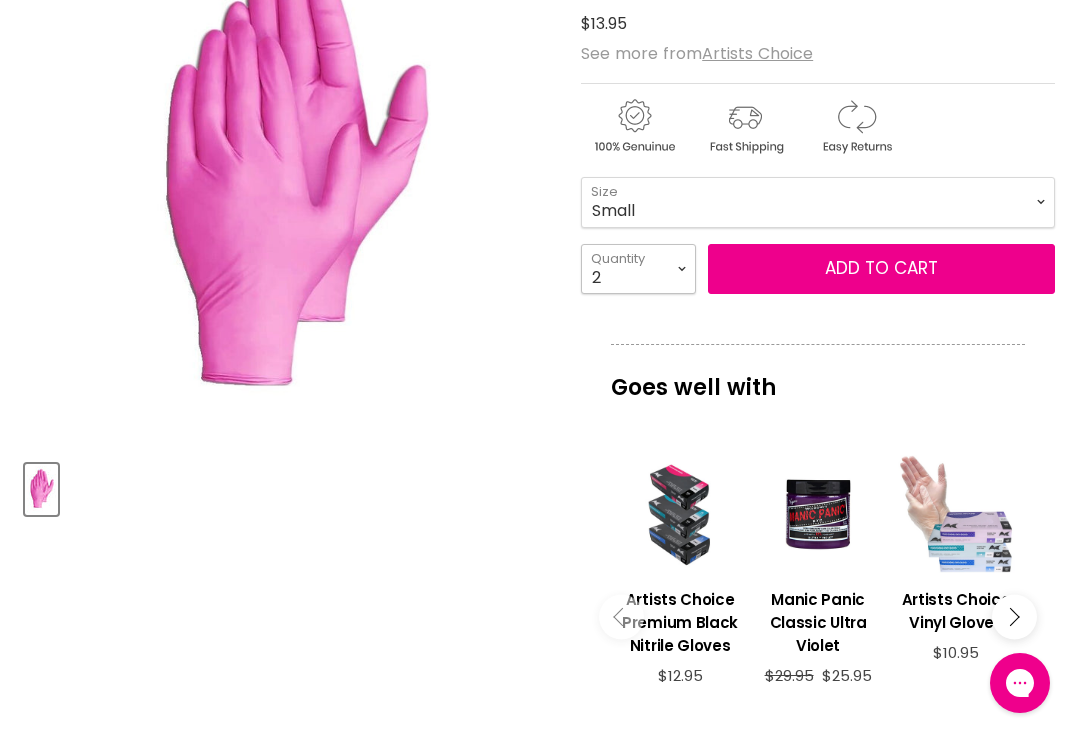 type on "2" 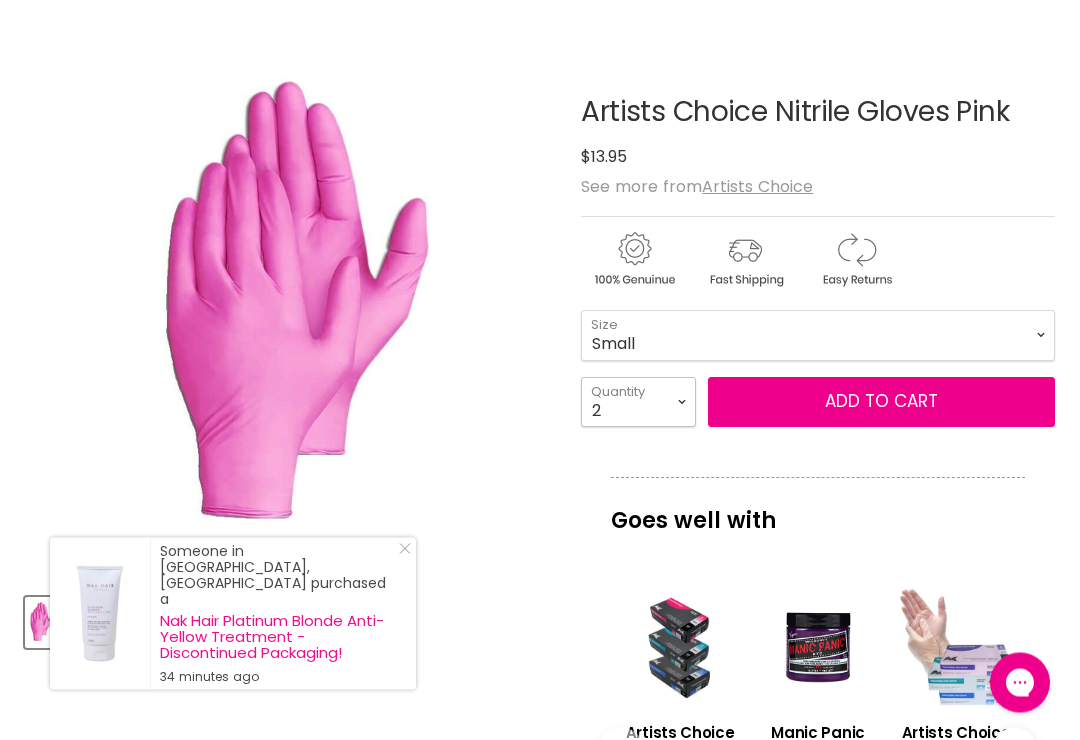 scroll, scrollTop: 253, scrollLeft: 0, axis: vertical 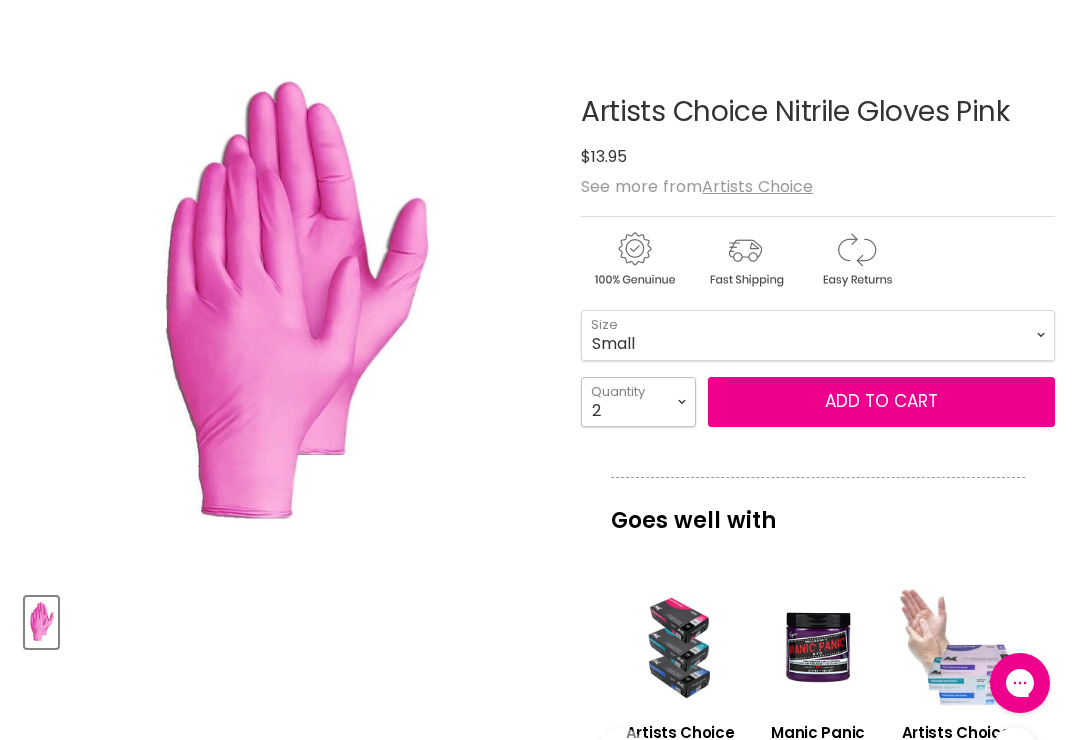 click on "1
2
3
4
5
6
7
8
9
10+" at bounding box center [638, 402] 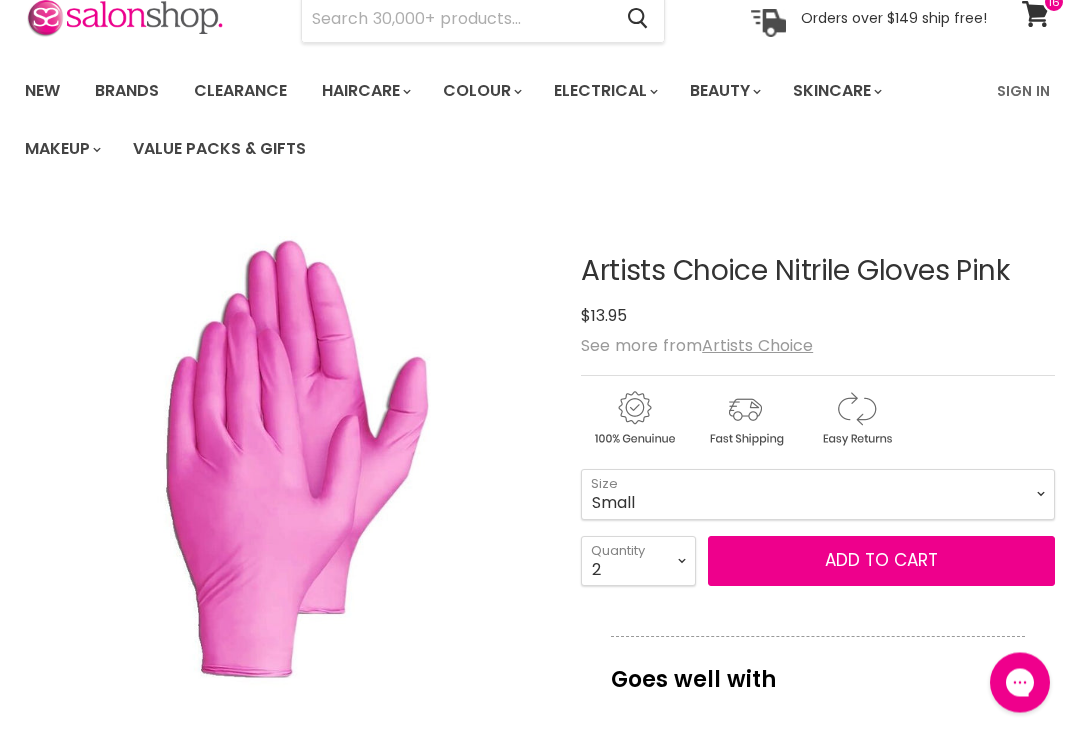 click on "Add to cart" at bounding box center (881, 561) 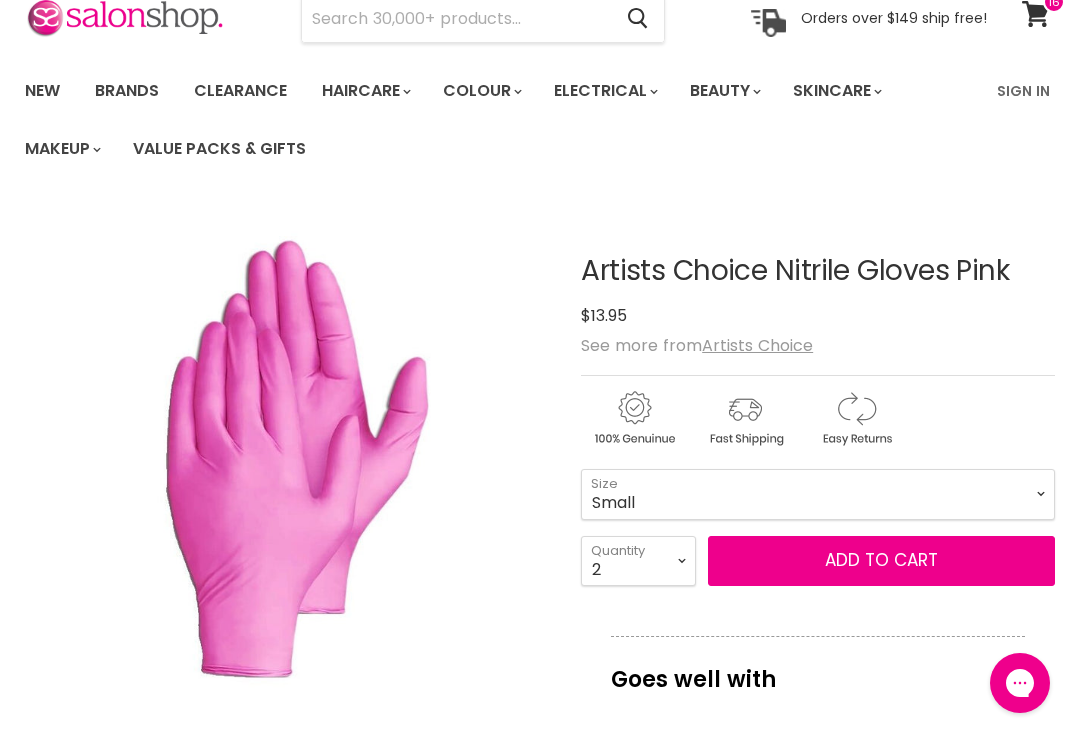 scroll, scrollTop: 95, scrollLeft: 0, axis: vertical 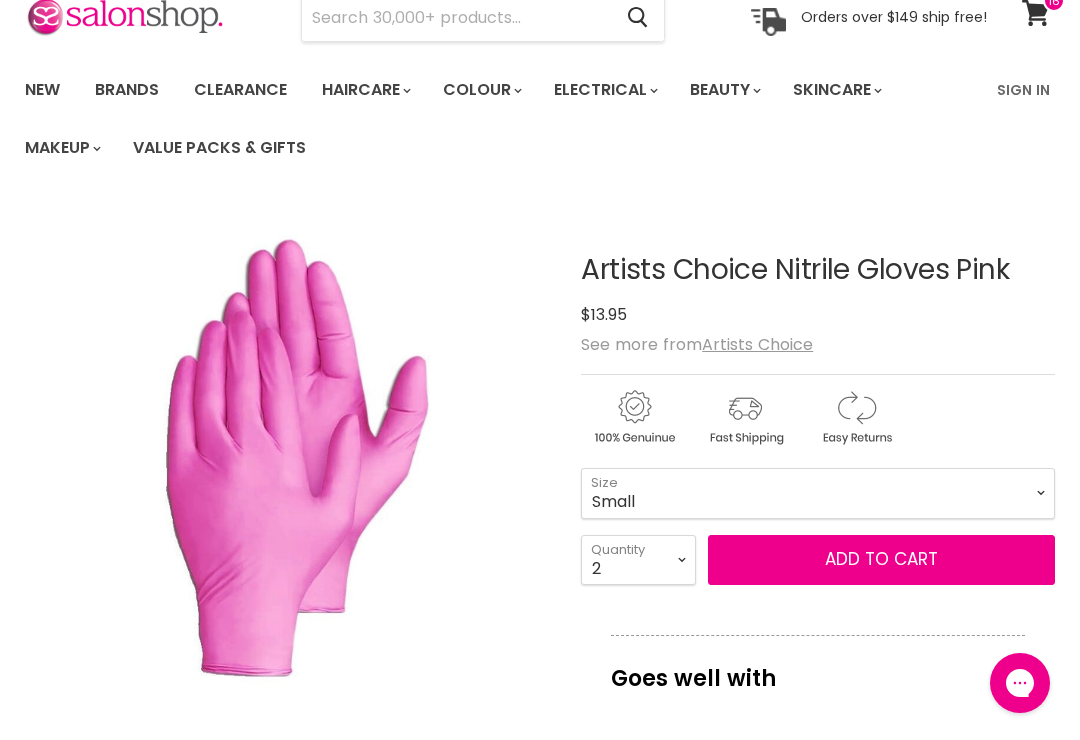 click on "Add to cart" at bounding box center (881, 559) 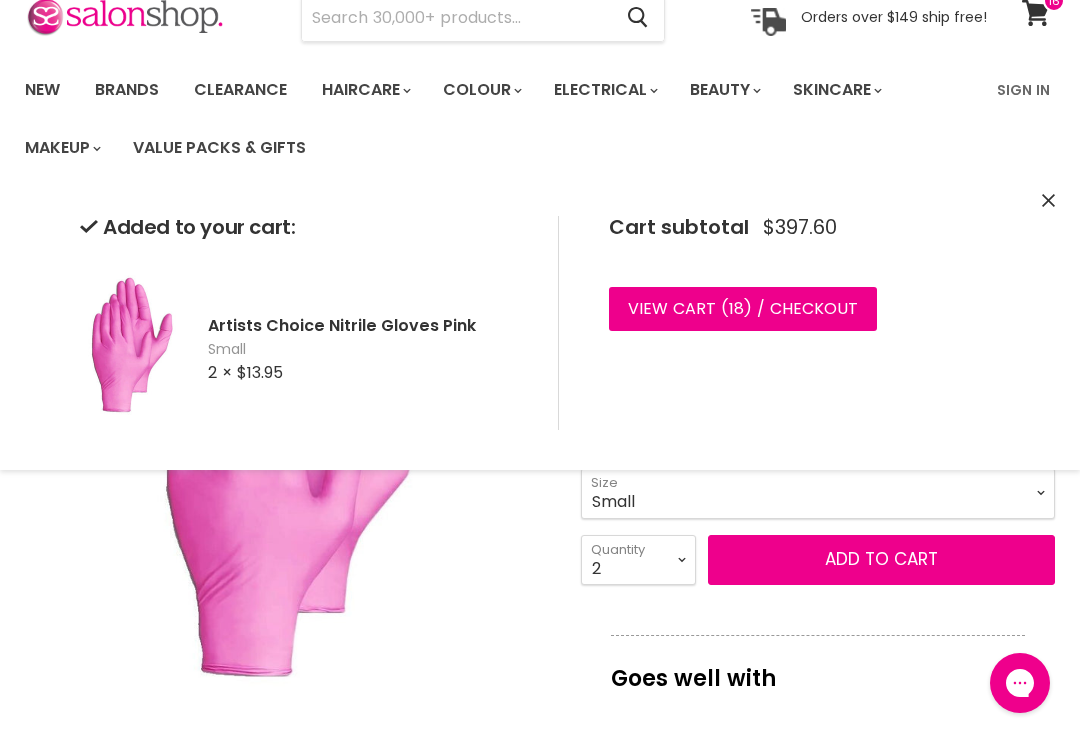 click on "Click or scroll to zoom
Tap or pinch to zoom" at bounding box center [290, 470] 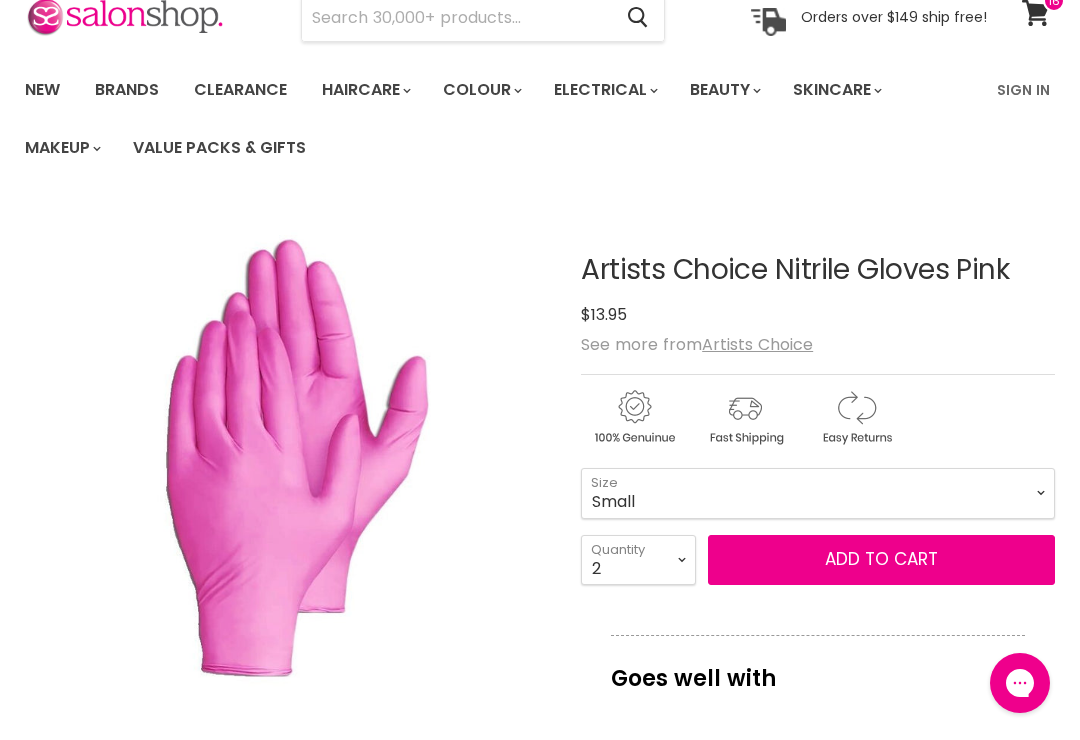 scroll, scrollTop: 299, scrollLeft: 0, axis: vertical 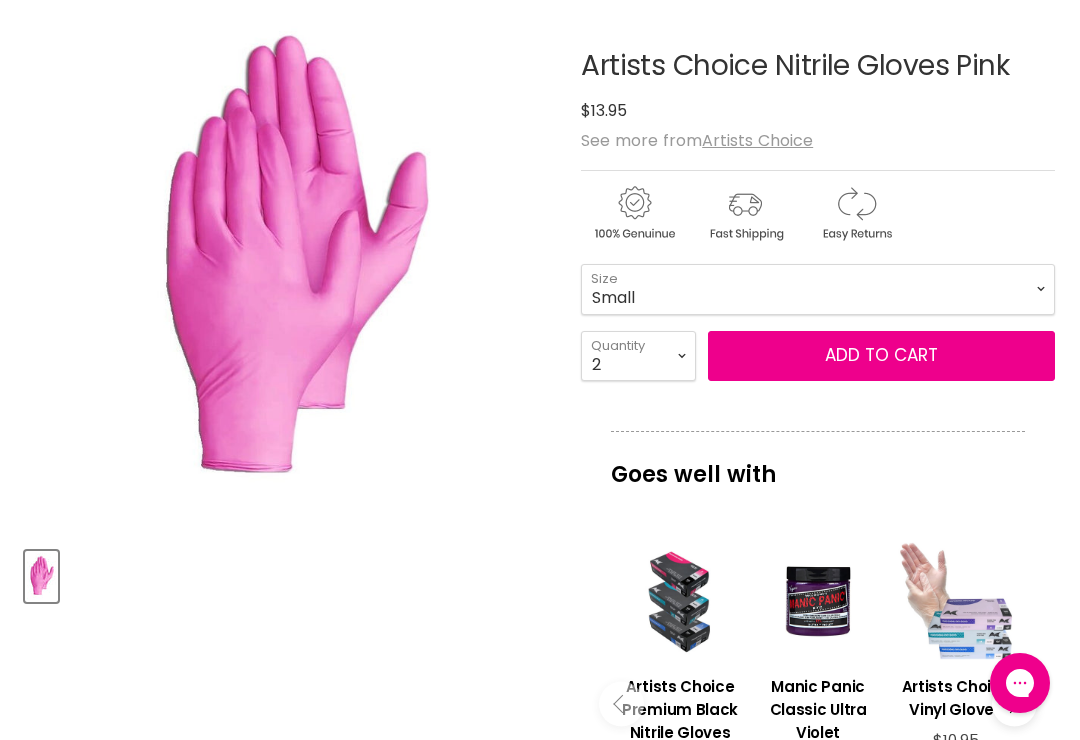 click at bounding box center [187, 266] 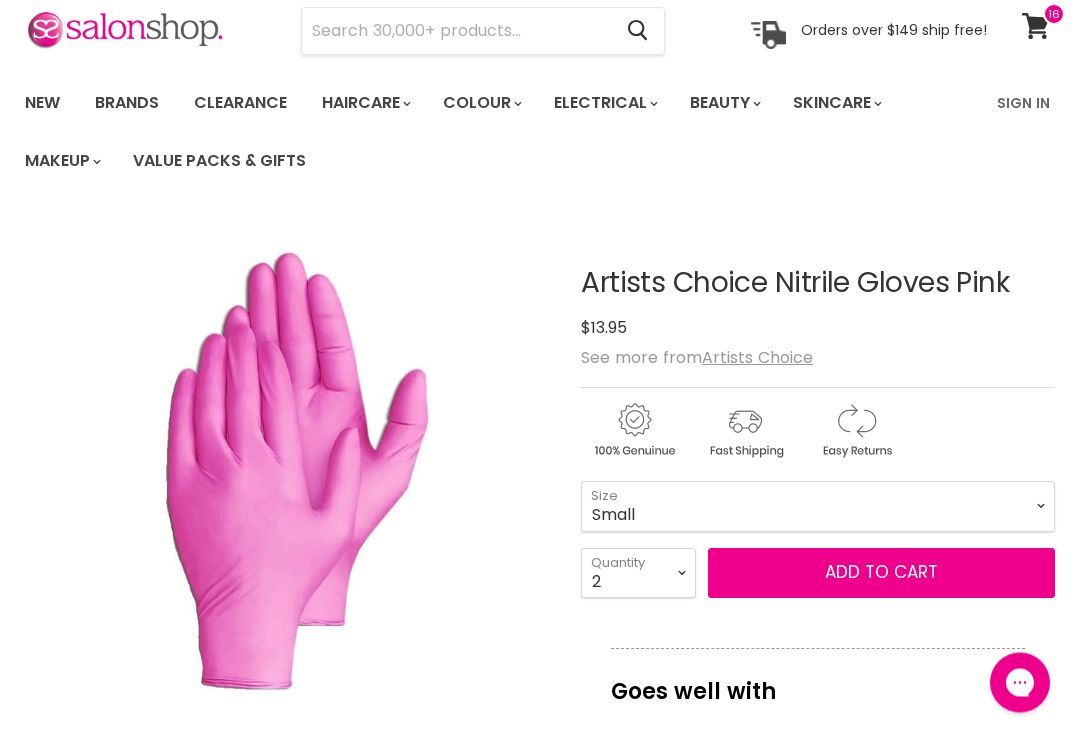 scroll, scrollTop: 0, scrollLeft: 0, axis: both 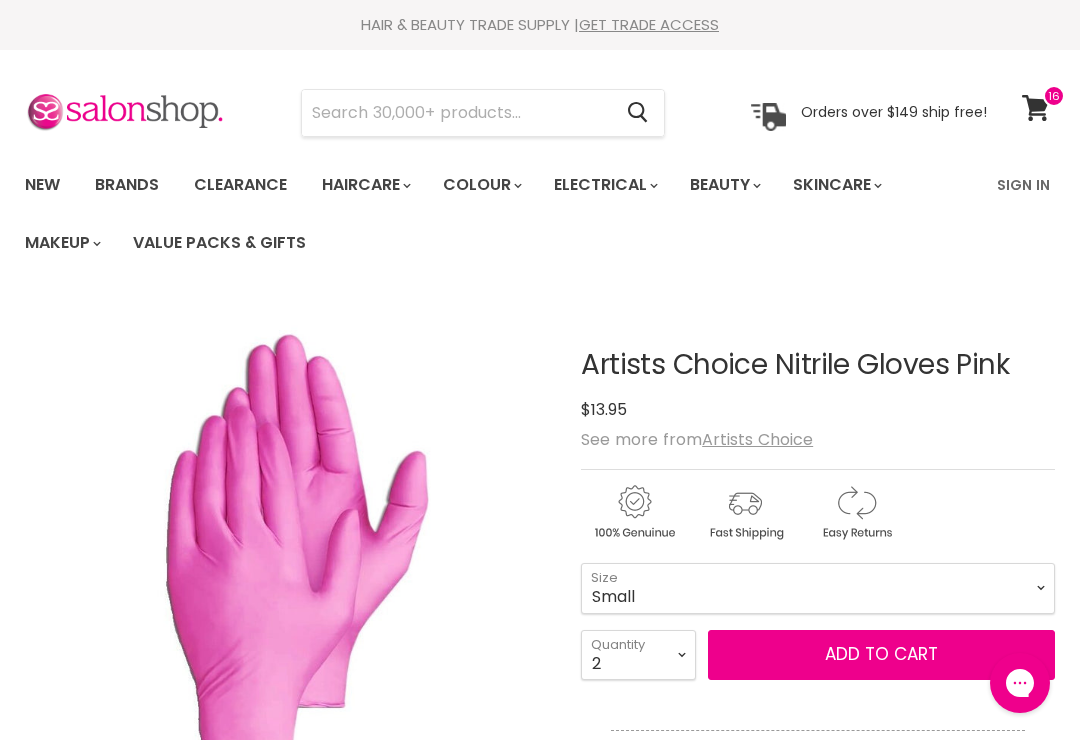 click at bounding box center [456, 113] 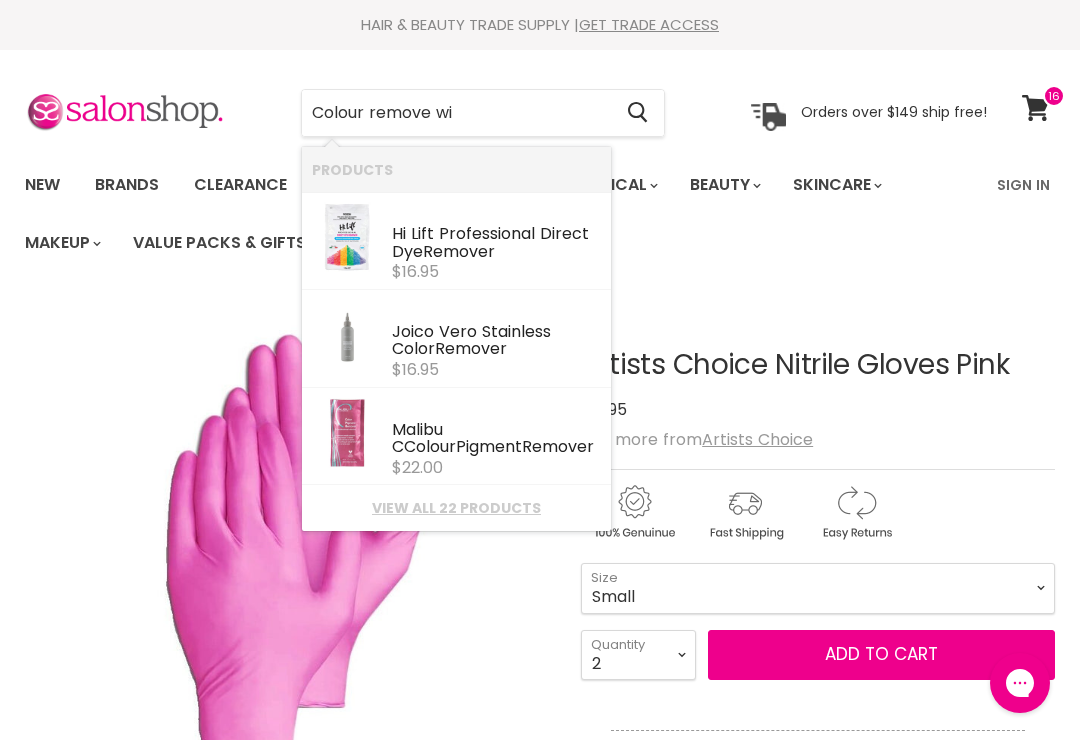 type on "Colour remove wip" 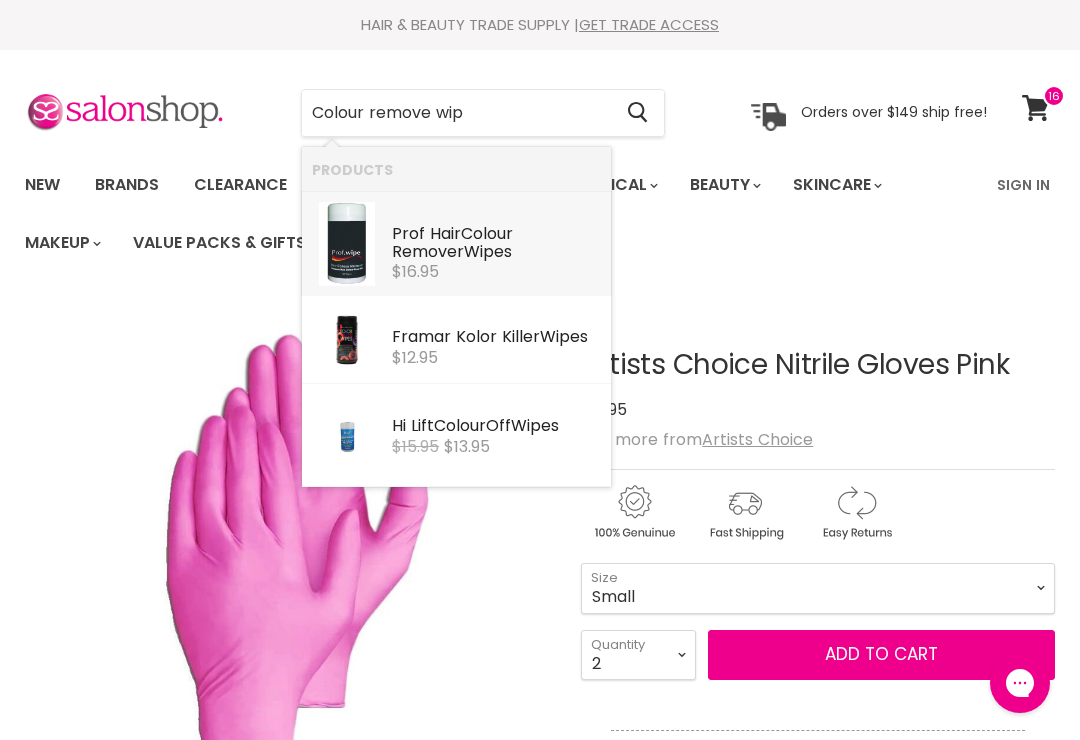click on "Prof Hair  Colour   Remove r  Wip es" at bounding box center (496, 244) 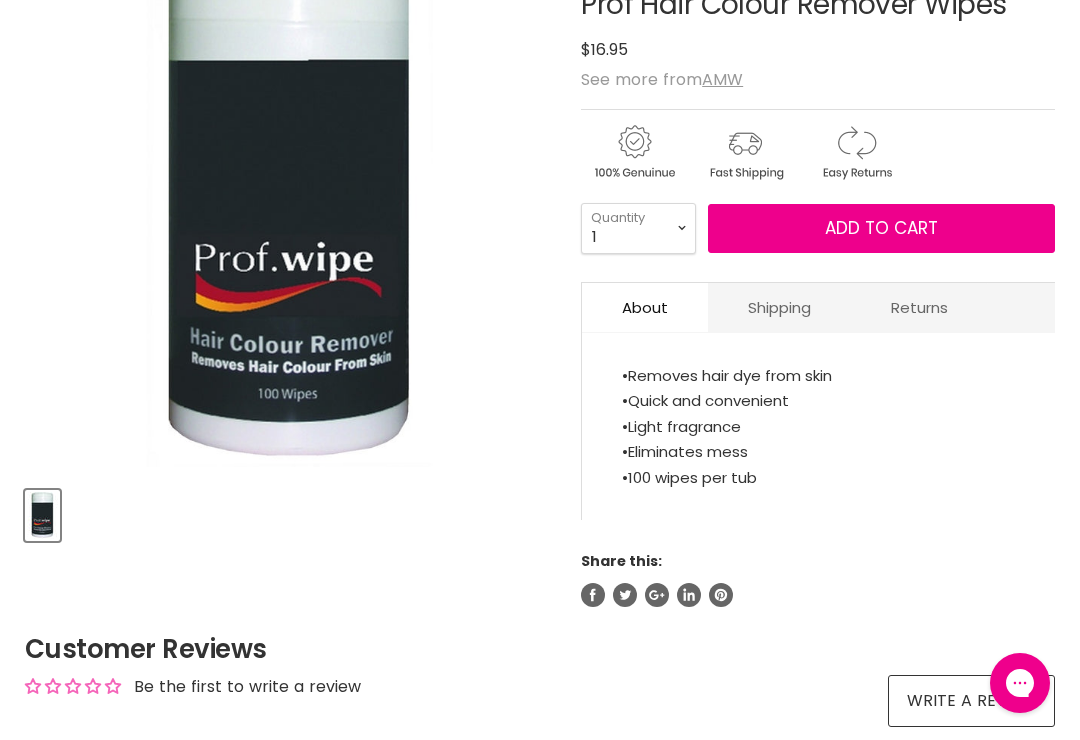 scroll, scrollTop: 0, scrollLeft: 0, axis: both 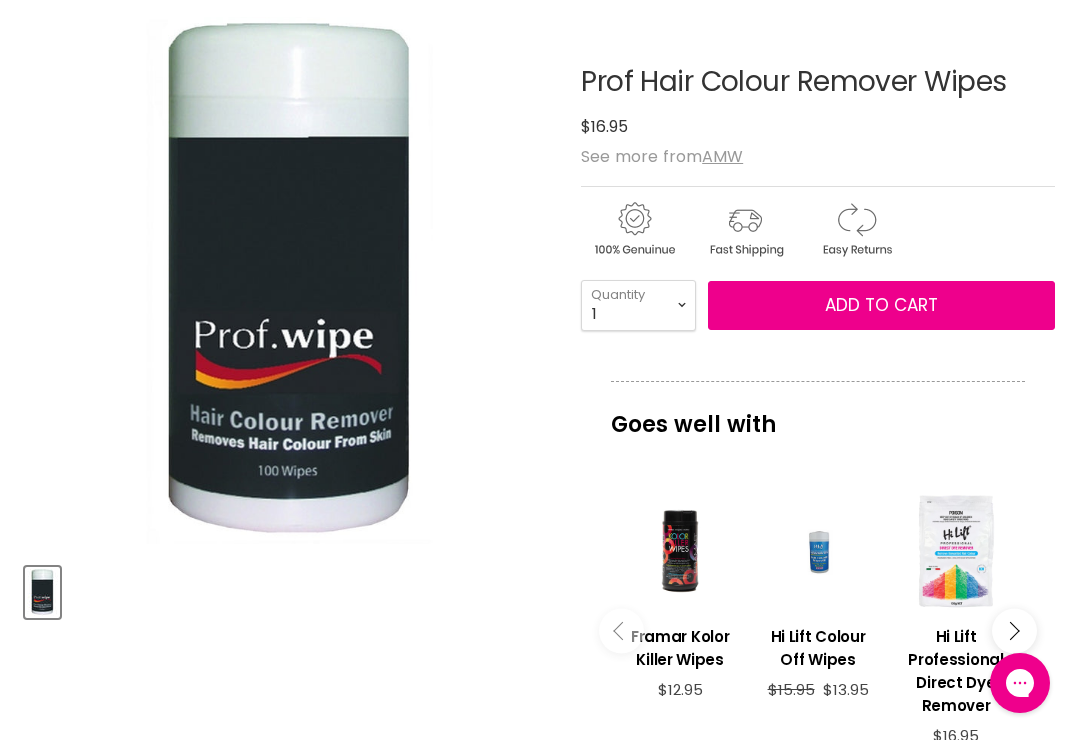 click on "Add to cart" at bounding box center (881, 306) 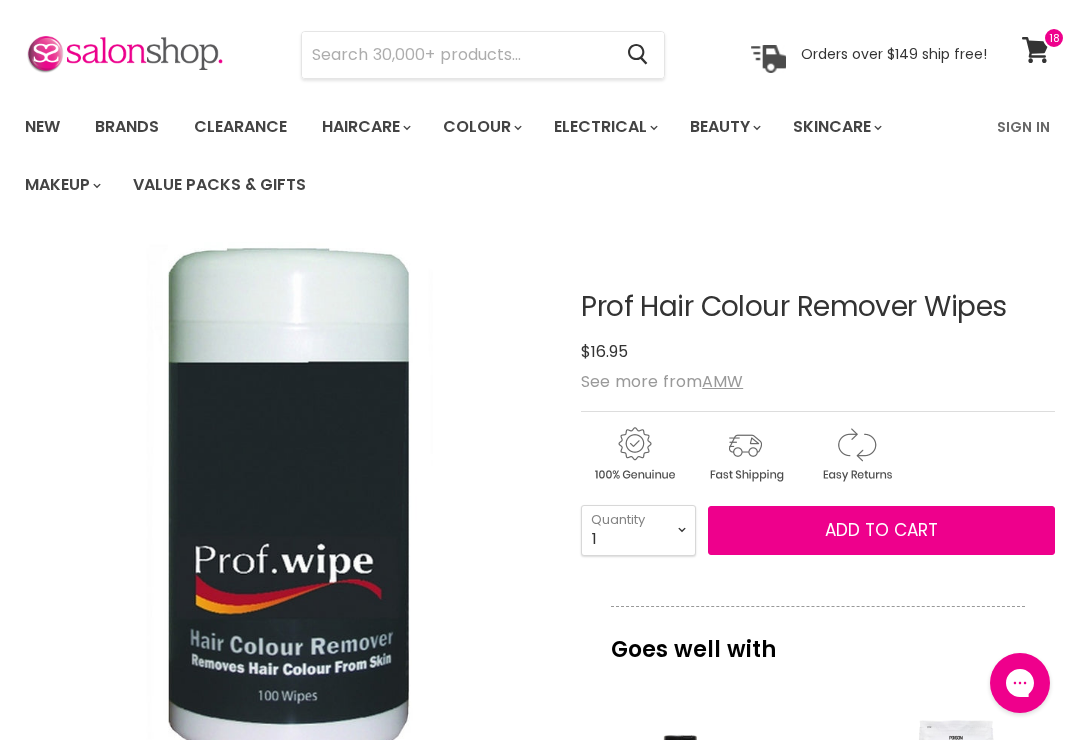 scroll, scrollTop: 0, scrollLeft: 0, axis: both 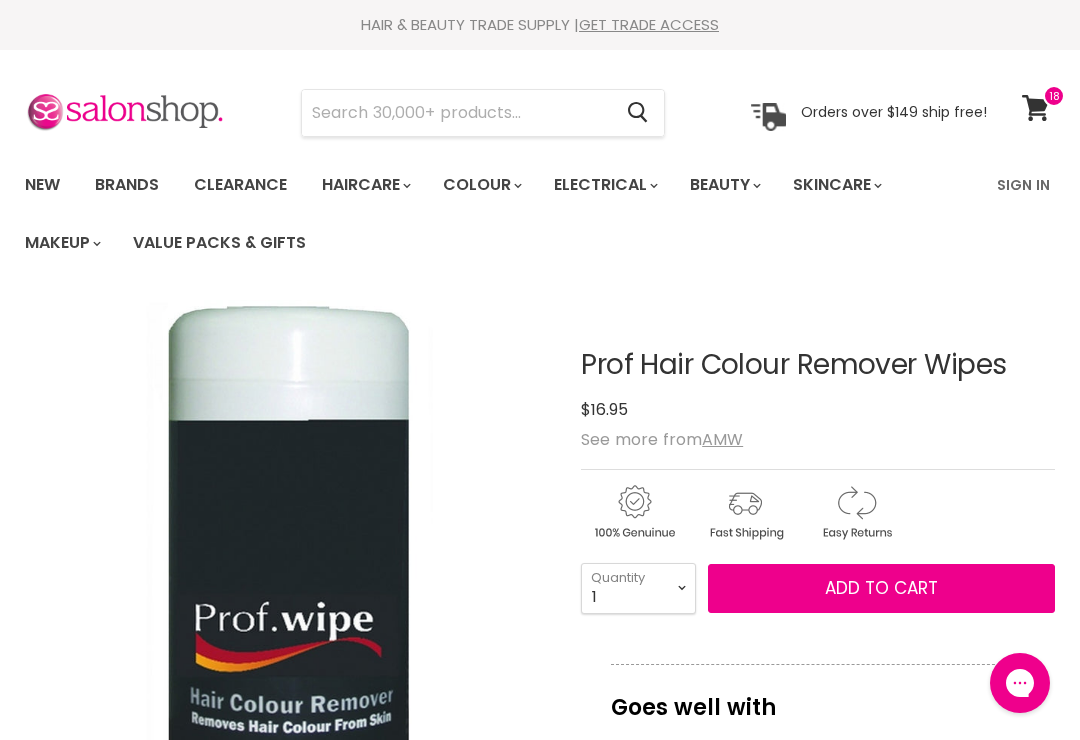 click 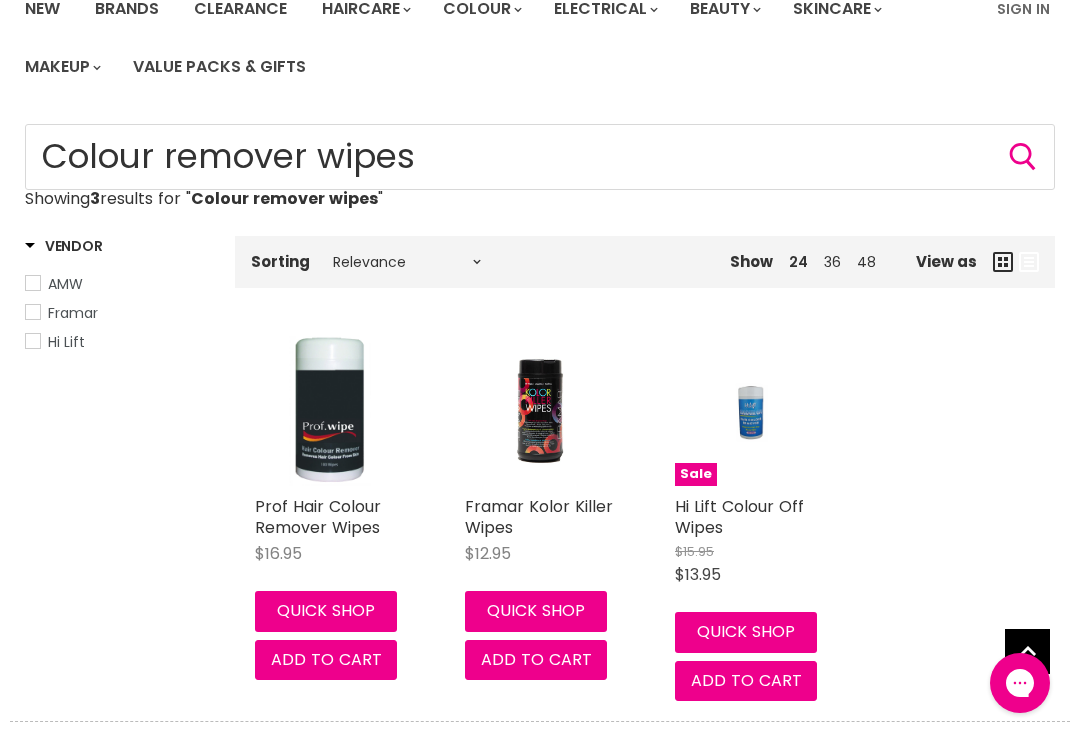 scroll, scrollTop: 0, scrollLeft: 0, axis: both 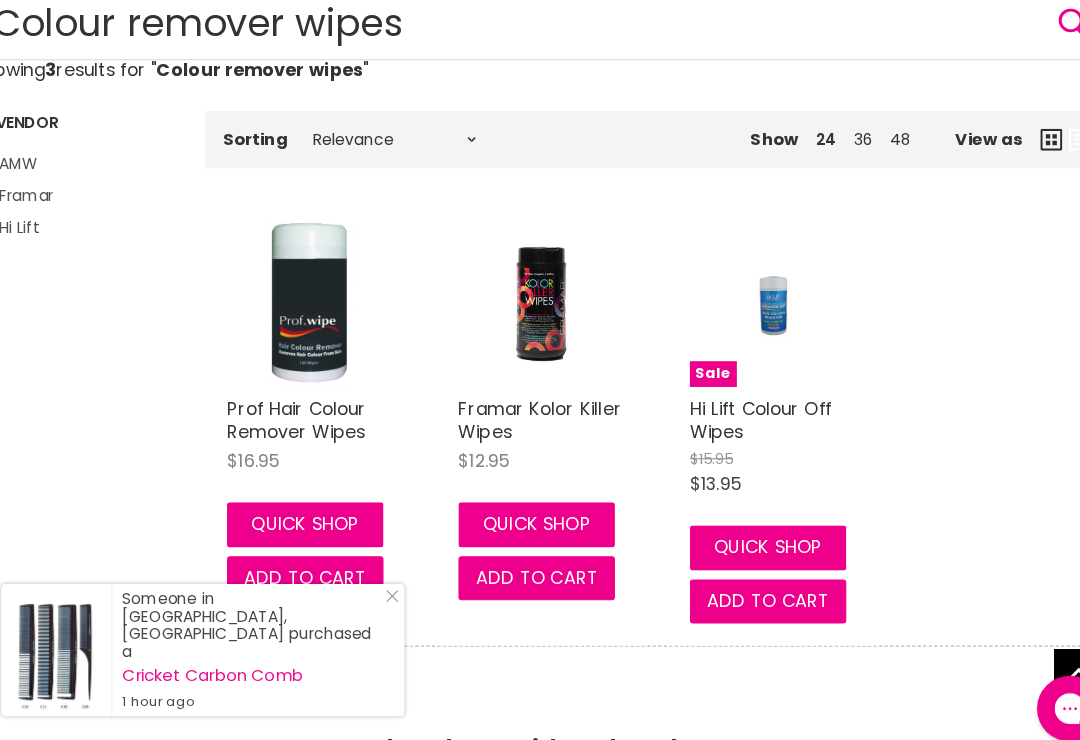click on "Close Icon" 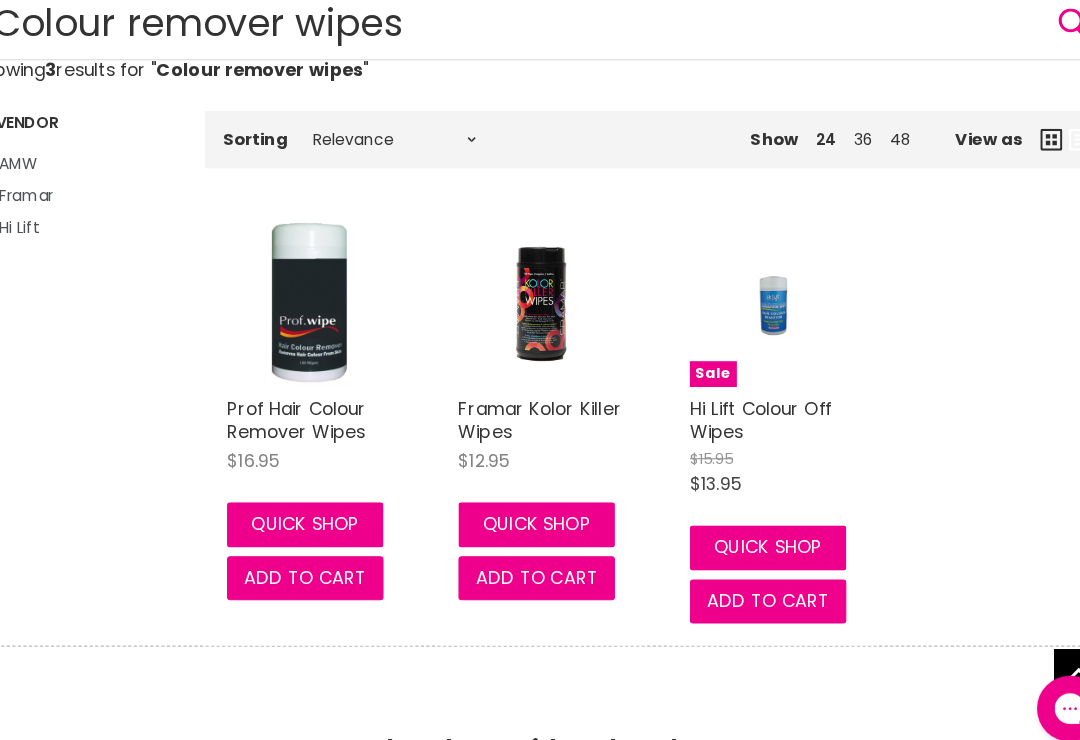click on "Add to cart" at bounding box center [326, 565] 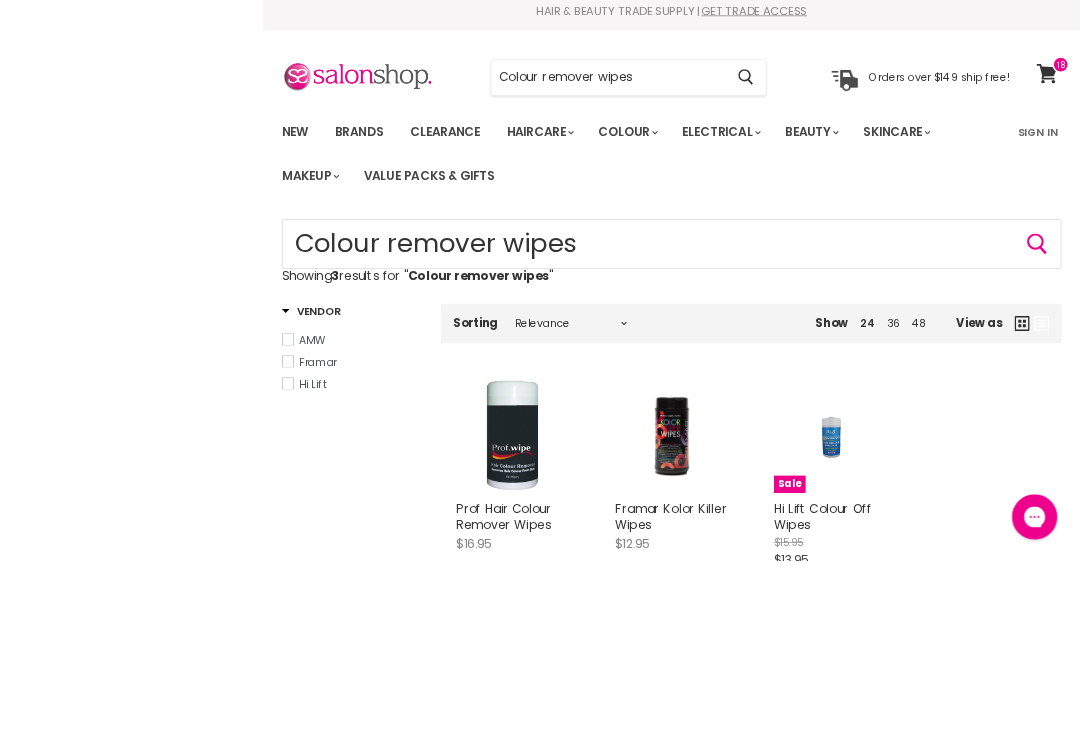 scroll, scrollTop: 136, scrollLeft: 0, axis: vertical 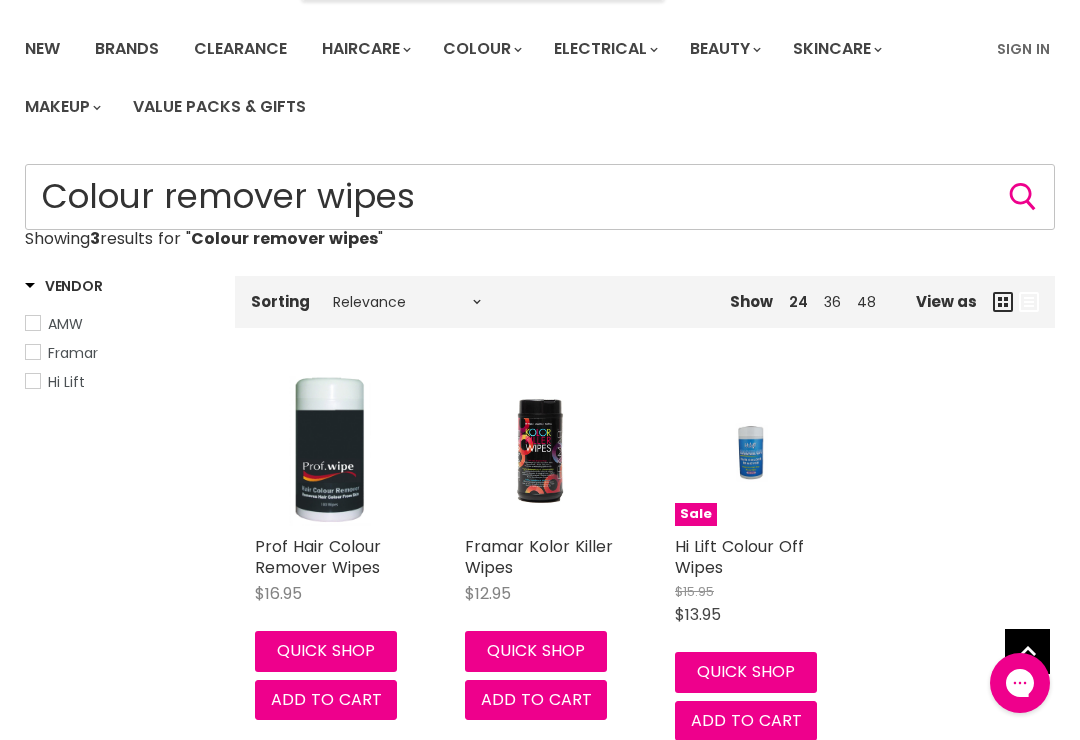 click on "Colour remover wipes" at bounding box center [540, 197] 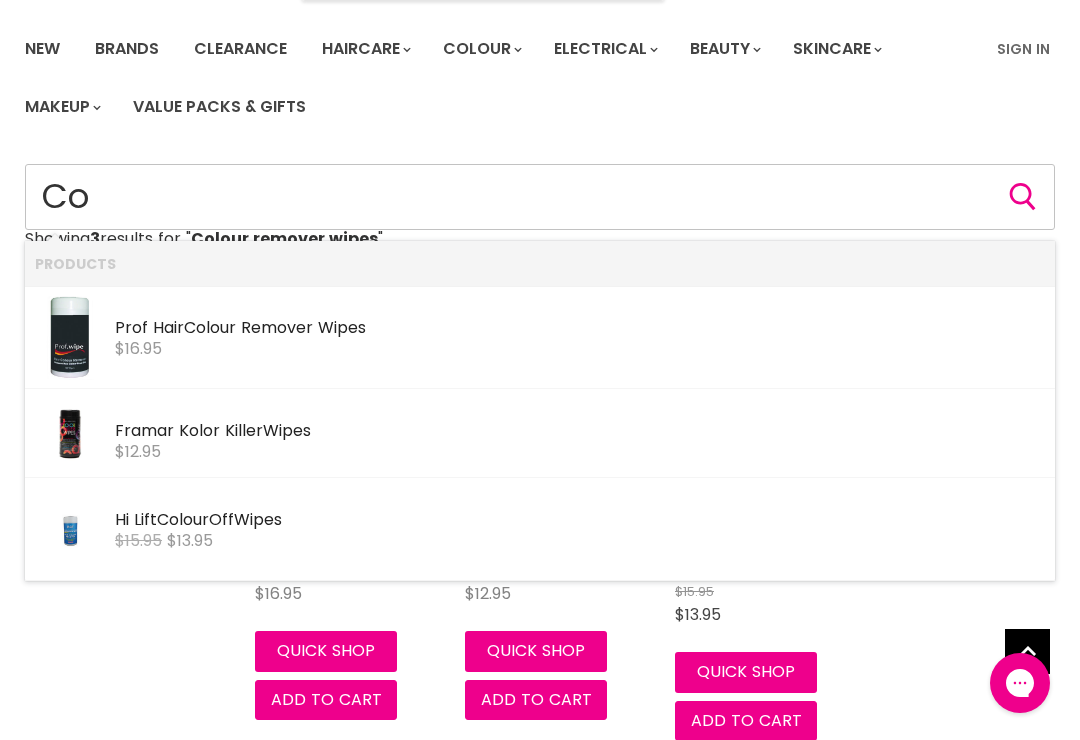 type on "C" 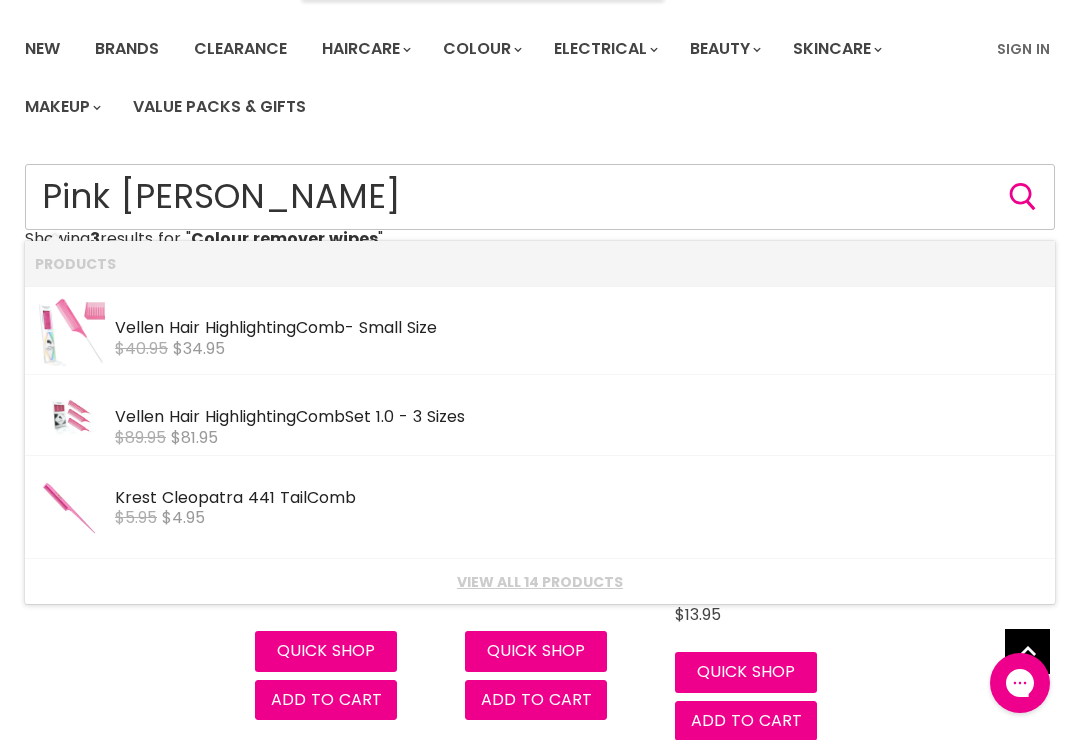 type on "Pink [PERSON_NAME]" 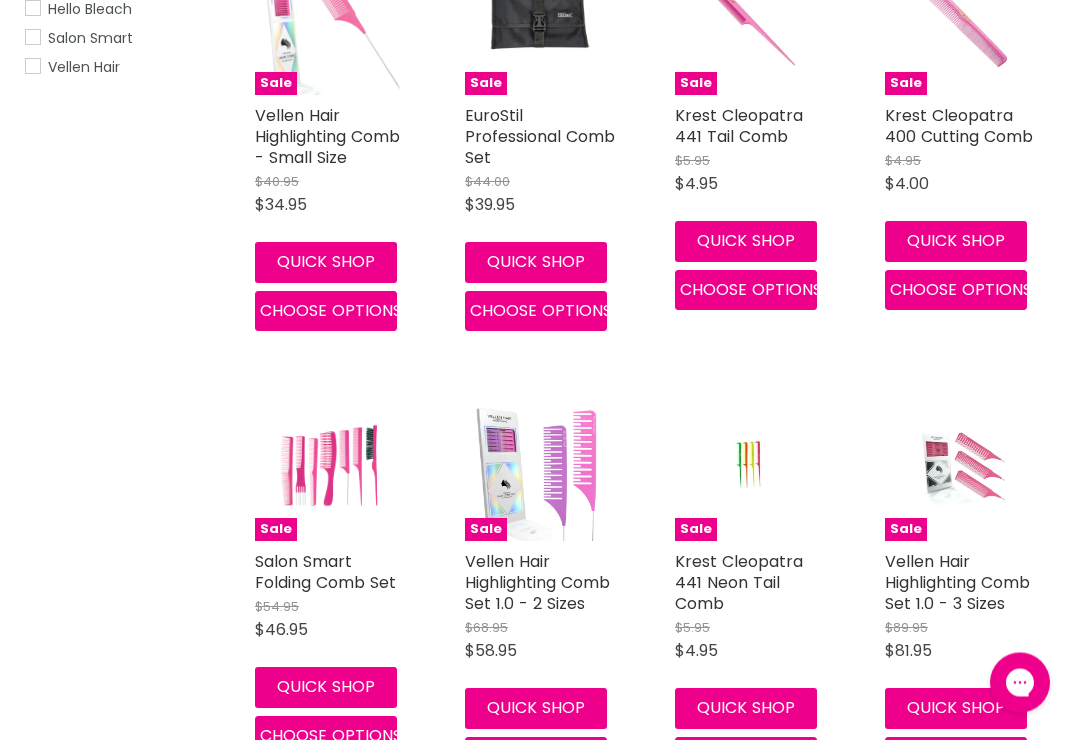 scroll, scrollTop: 0, scrollLeft: 0, axis: both 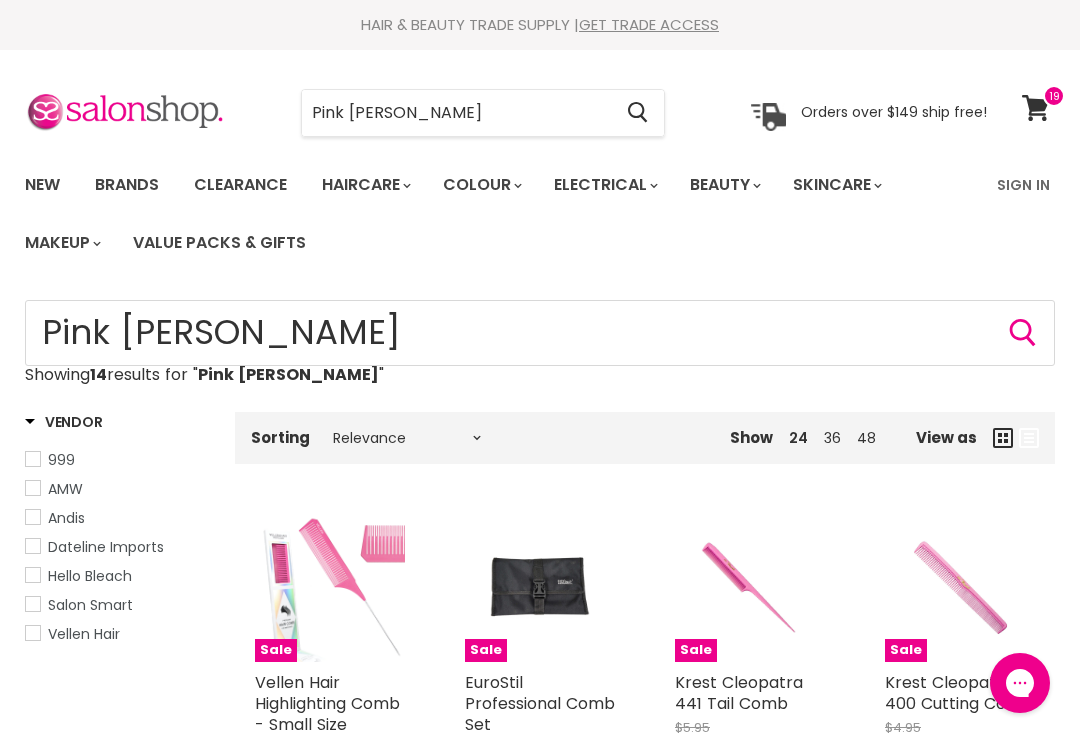 click on "View cart" at bounding box center [1038, 108] 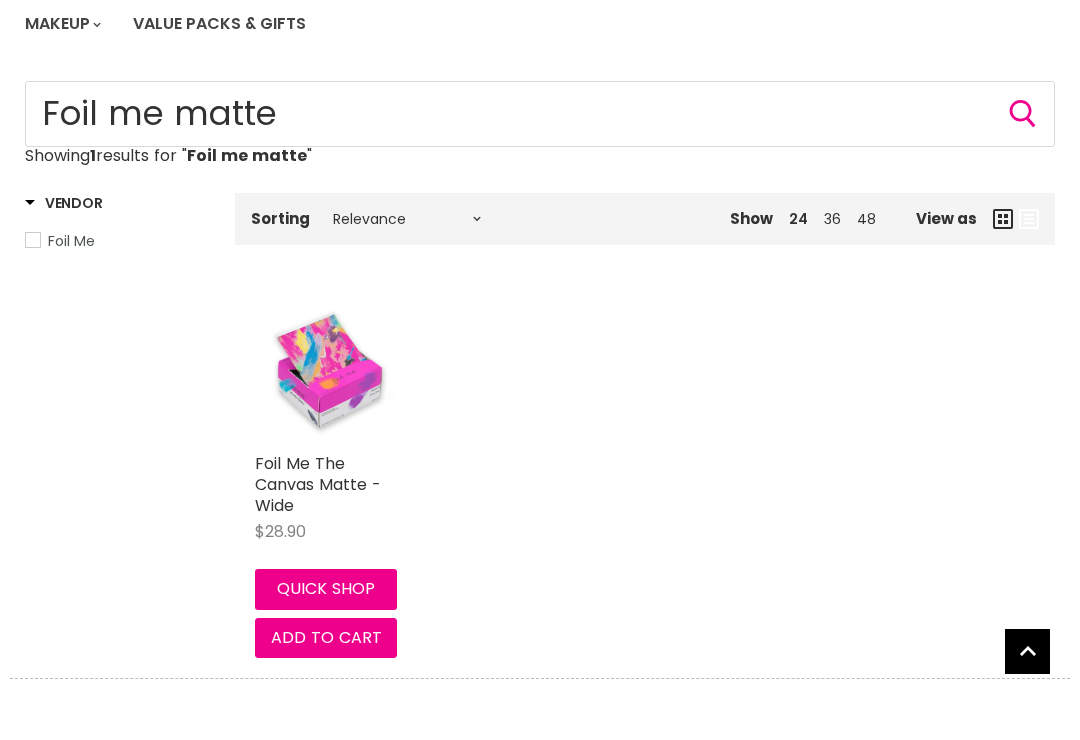scroll, scrollTop: 0, scrollLeft: 0, axis: both 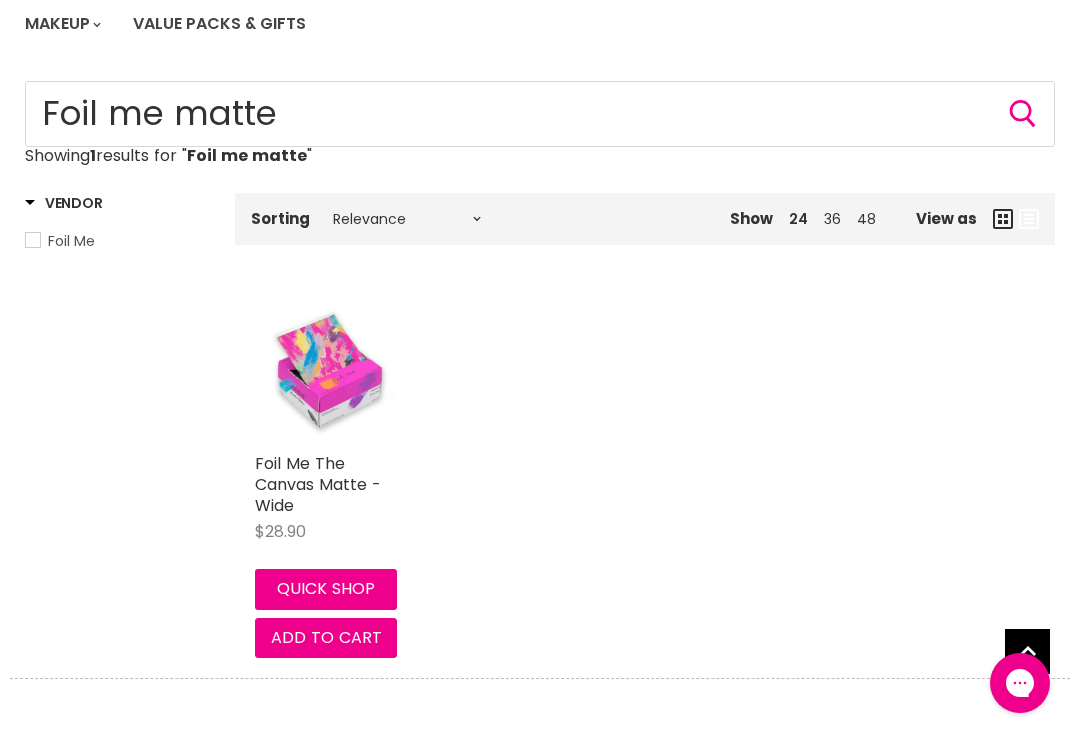 click on "Quick shop" at bounding box center (326, 589) 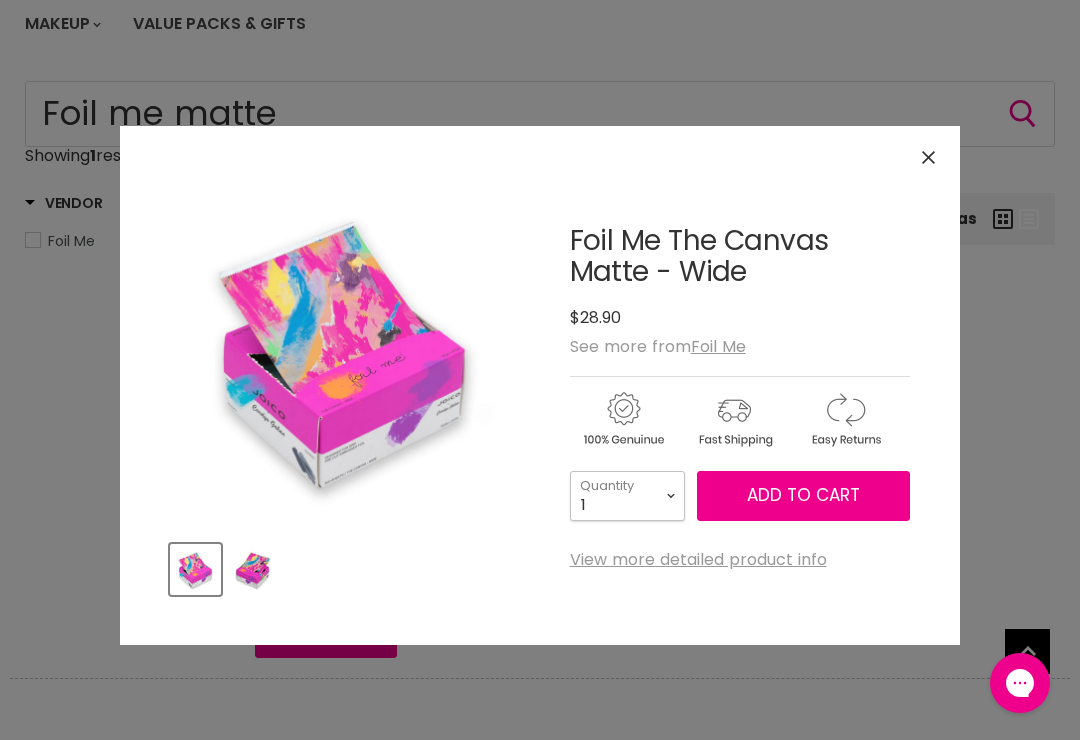click on "1
2
3
4
5
6
7
8
9
10+" at bounding box center [627, 496] 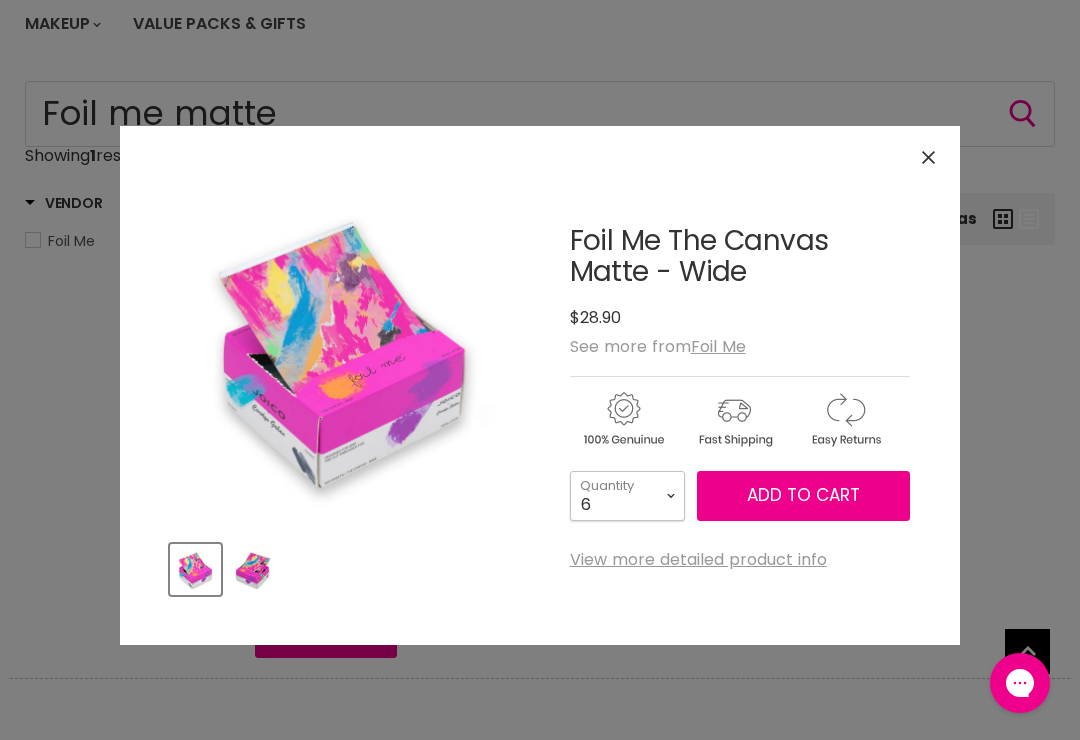type on "6" 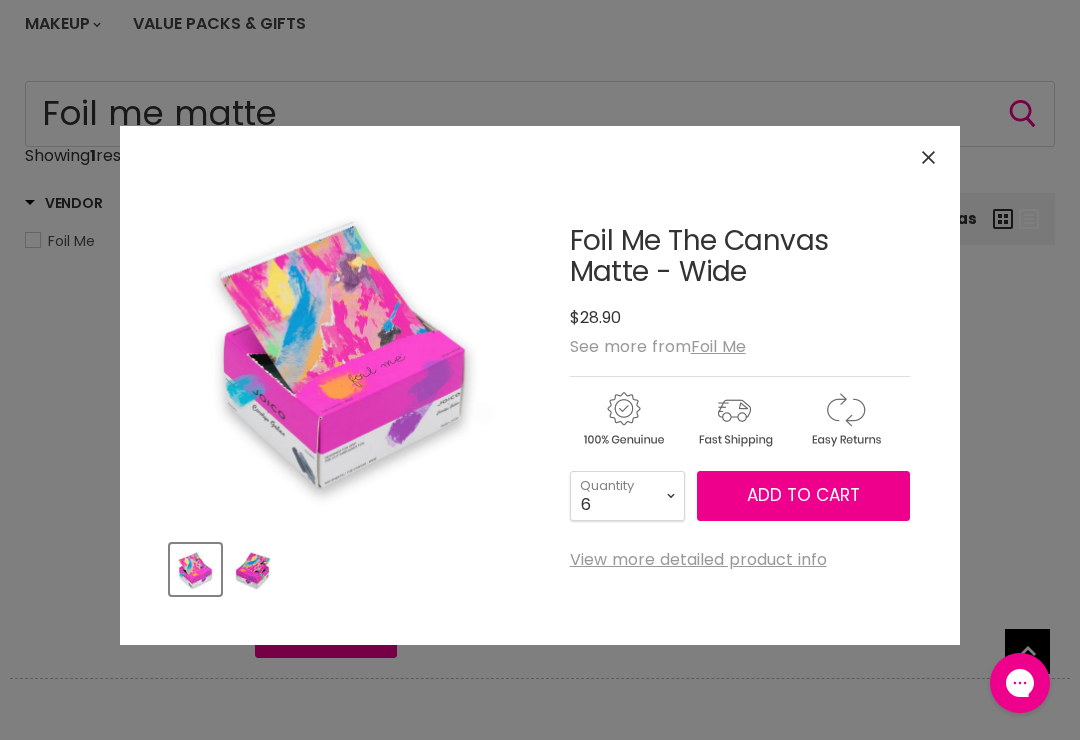 click on "Add to cart" at bounding box center [803, 495] 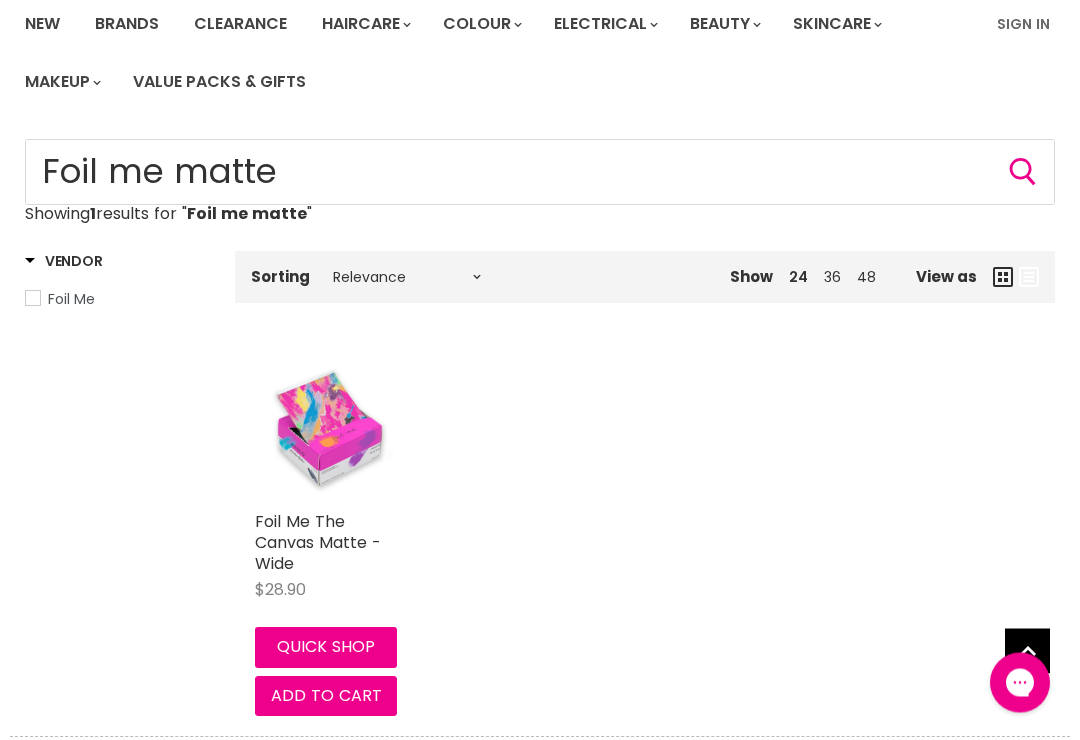 scroll, scrollTop: 158, scrollLeft: 0, axis: vertical 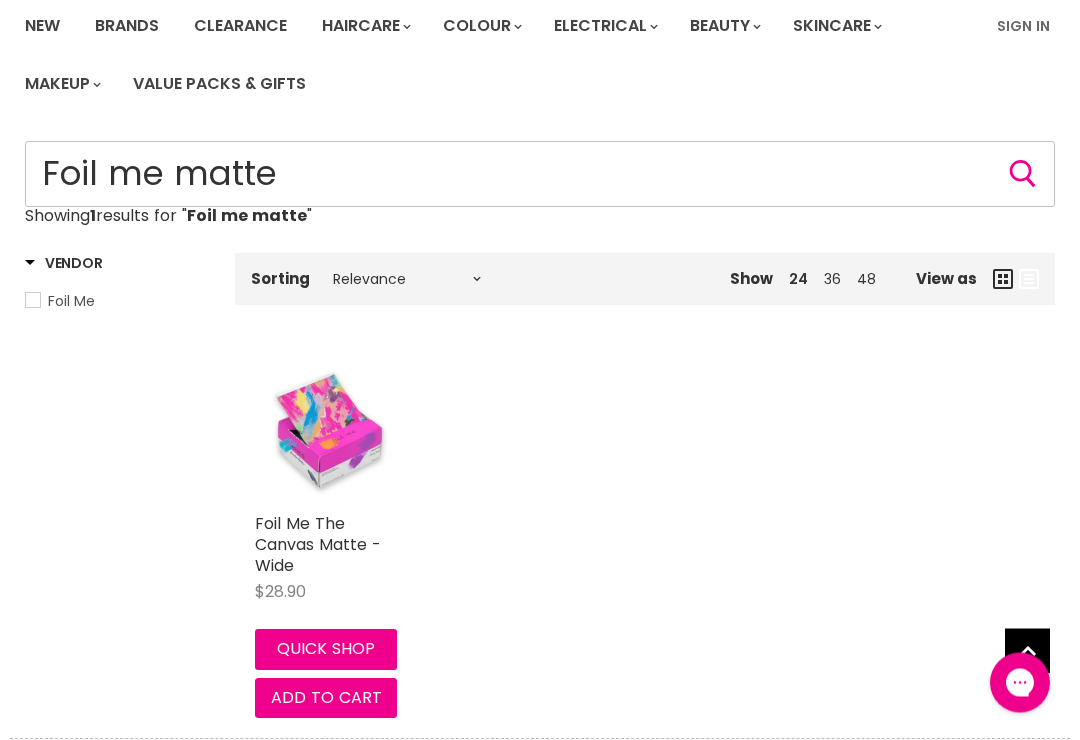 click on "Foil me matte" at bounding box center [540, 175] 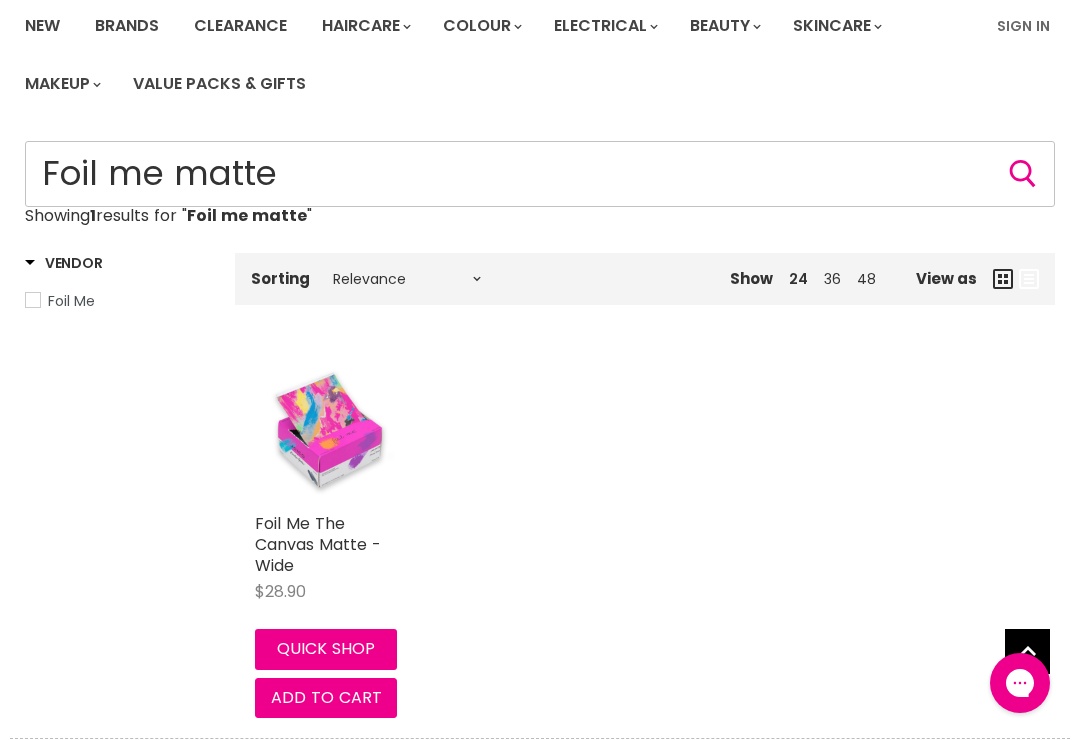 scroll, scrollTop: 158, scrollLeft: 0, axis: vertical 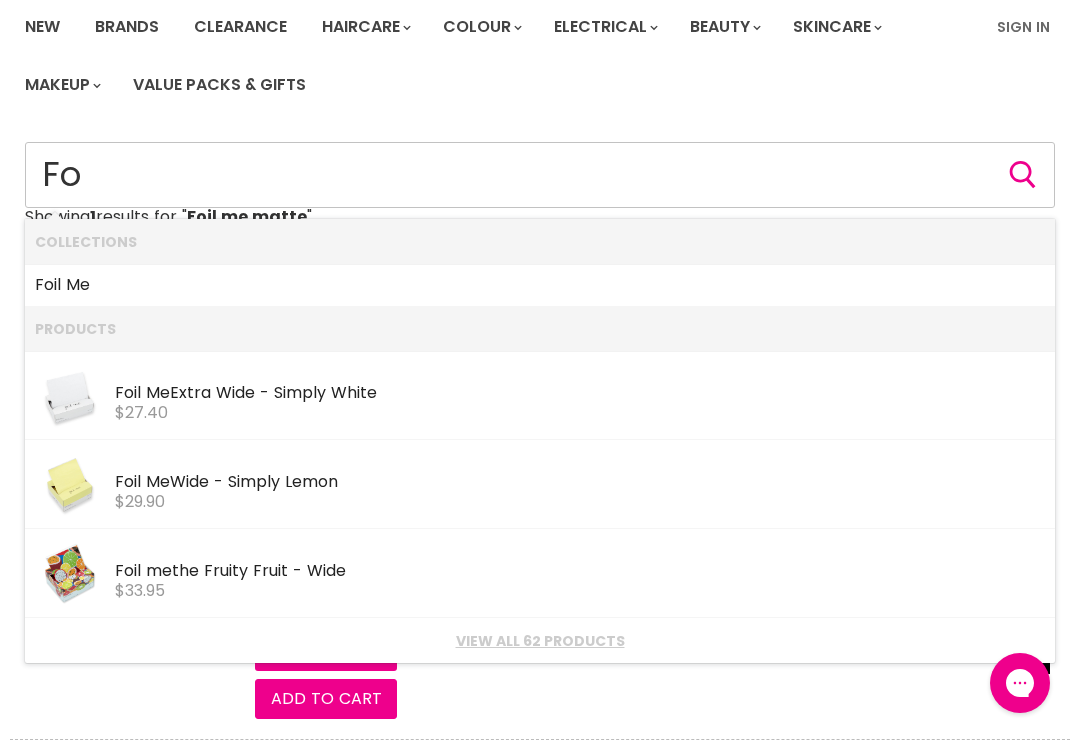 type on "F" 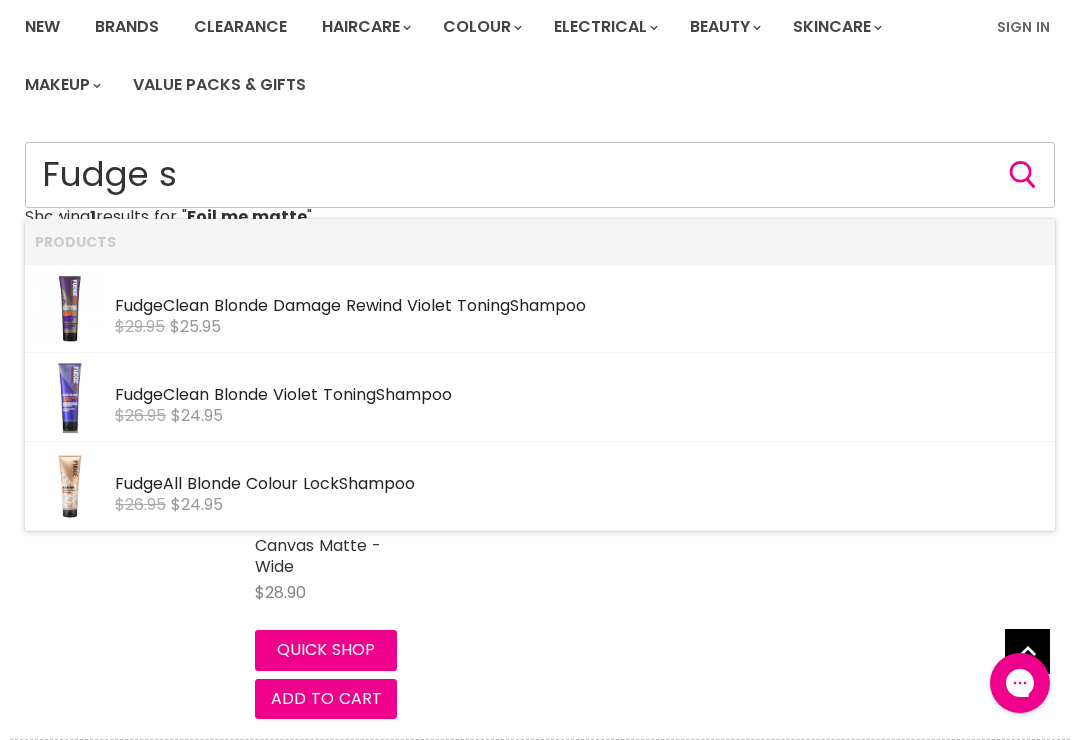 type on "Fudge" 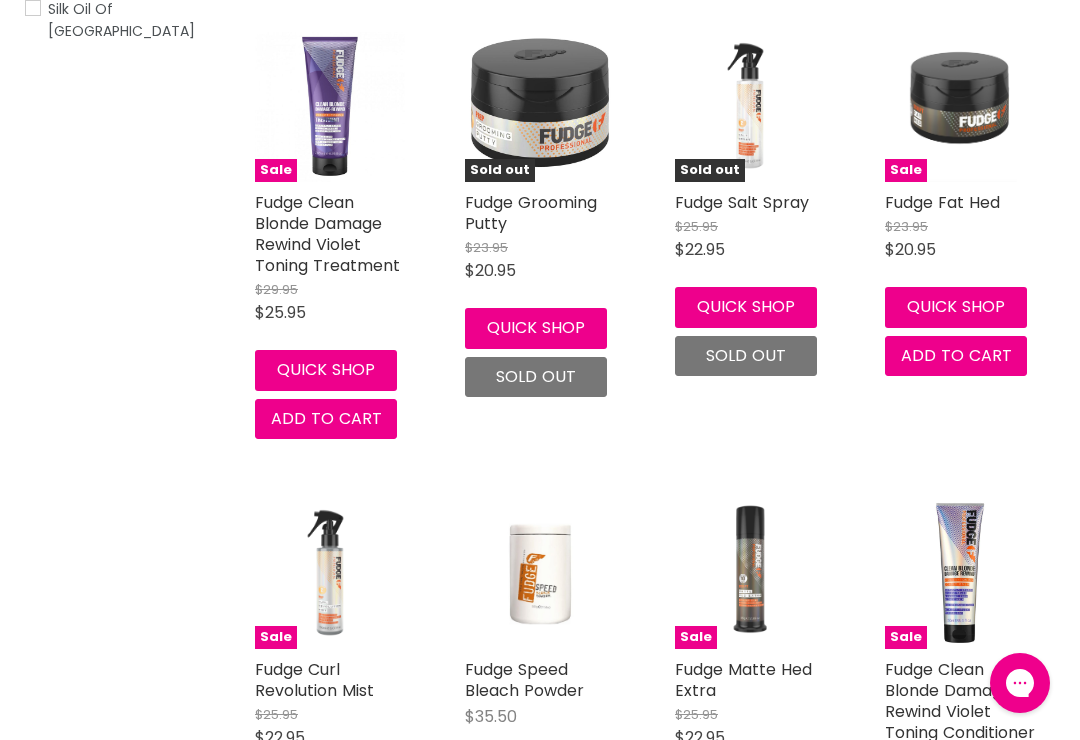 scroll, scrollTop: 0, scrollLeft: 0, axis: both 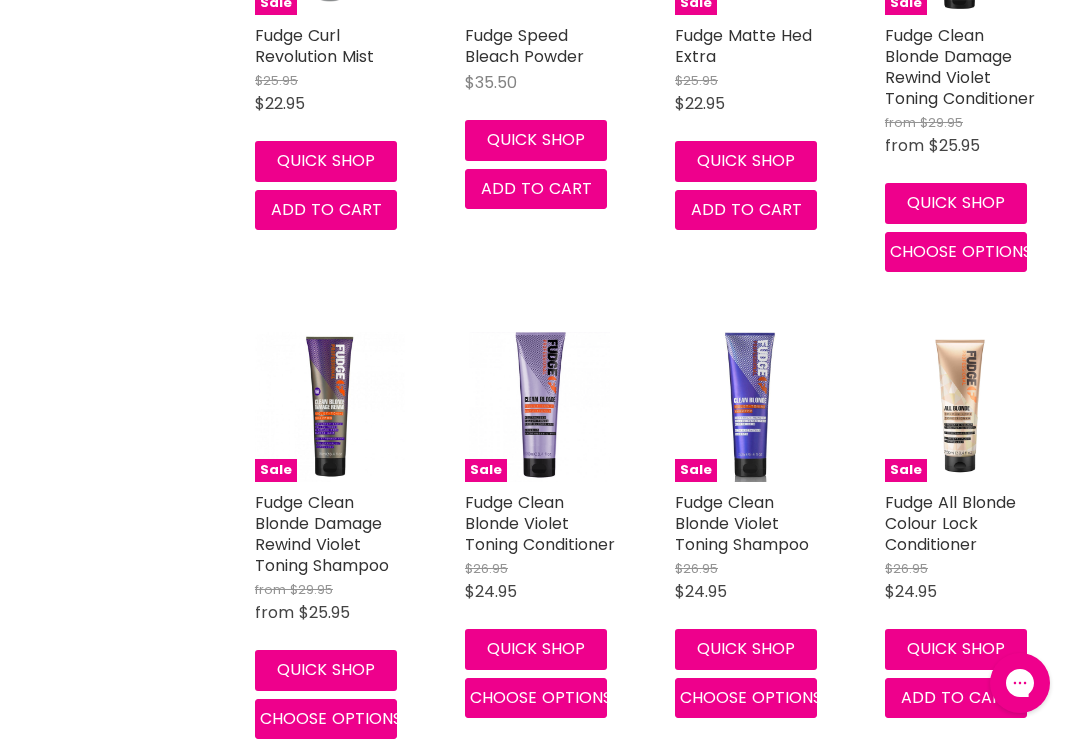 click at bounding box center (960, 407) 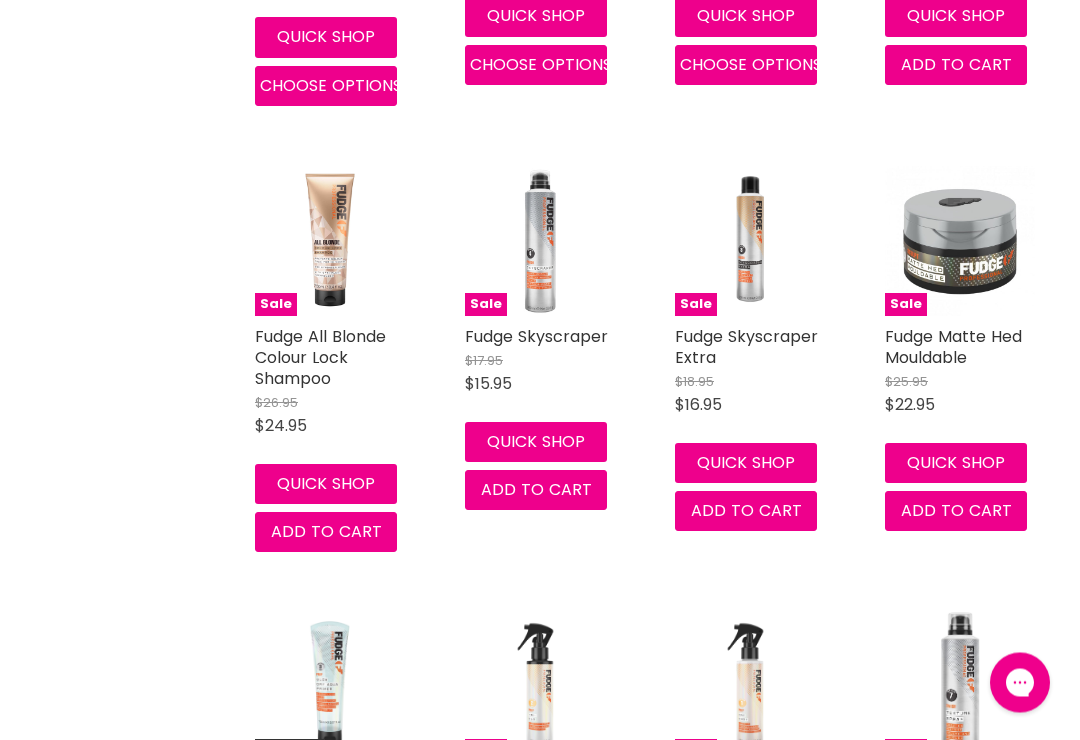 scroll, scrollTop: 1747, scrollLeft: 0, axis: vertical 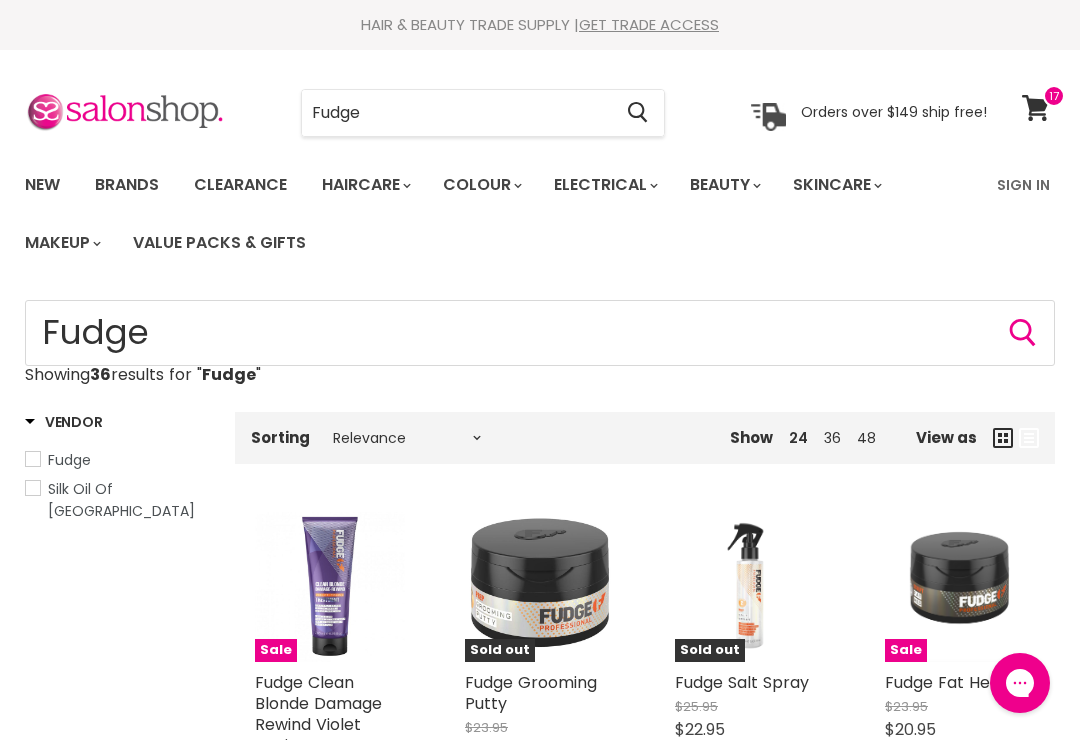 click on "View cart" at bounding box center [1038, 108] 